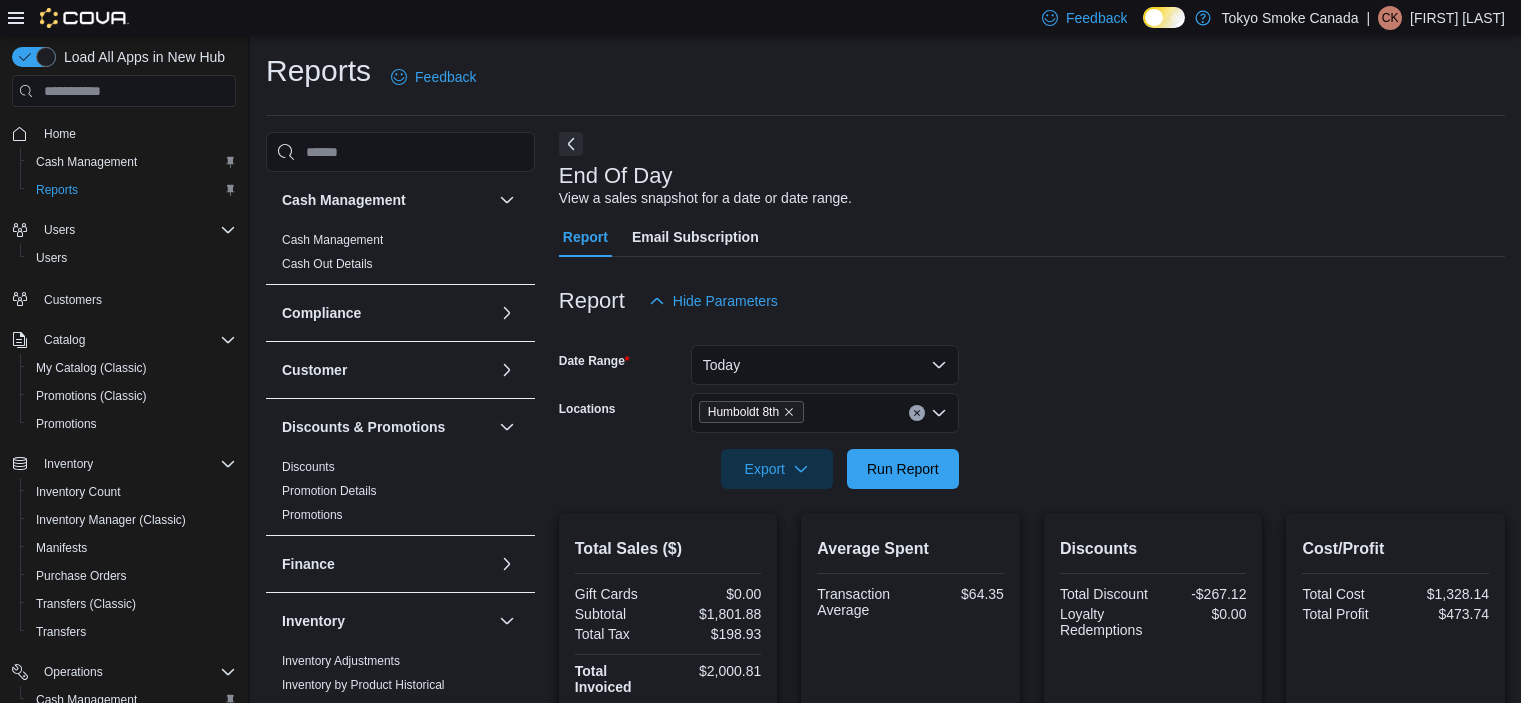 scroll, scrollTop: 0, scrollLeft: 0, axis: both 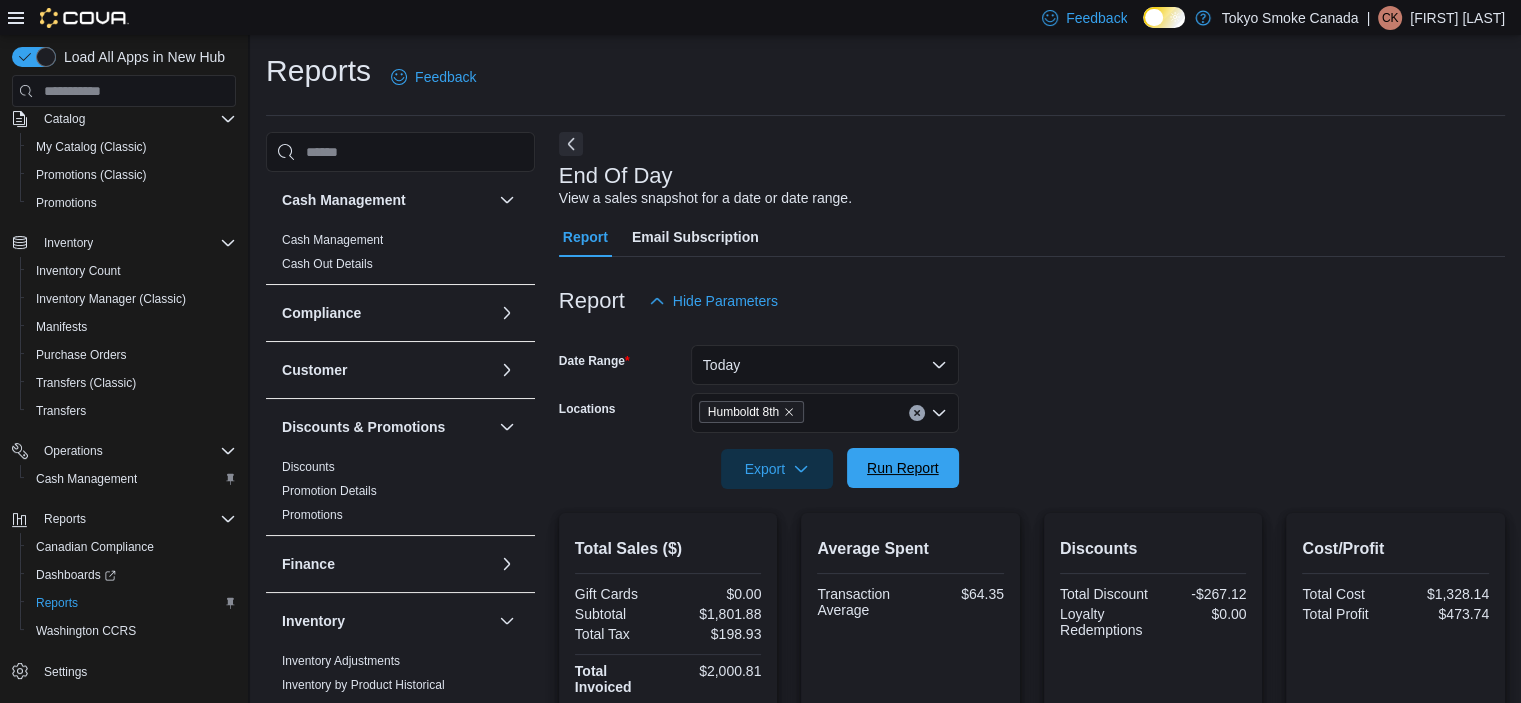 click on "Run Report" at bounding box center [903, 468] 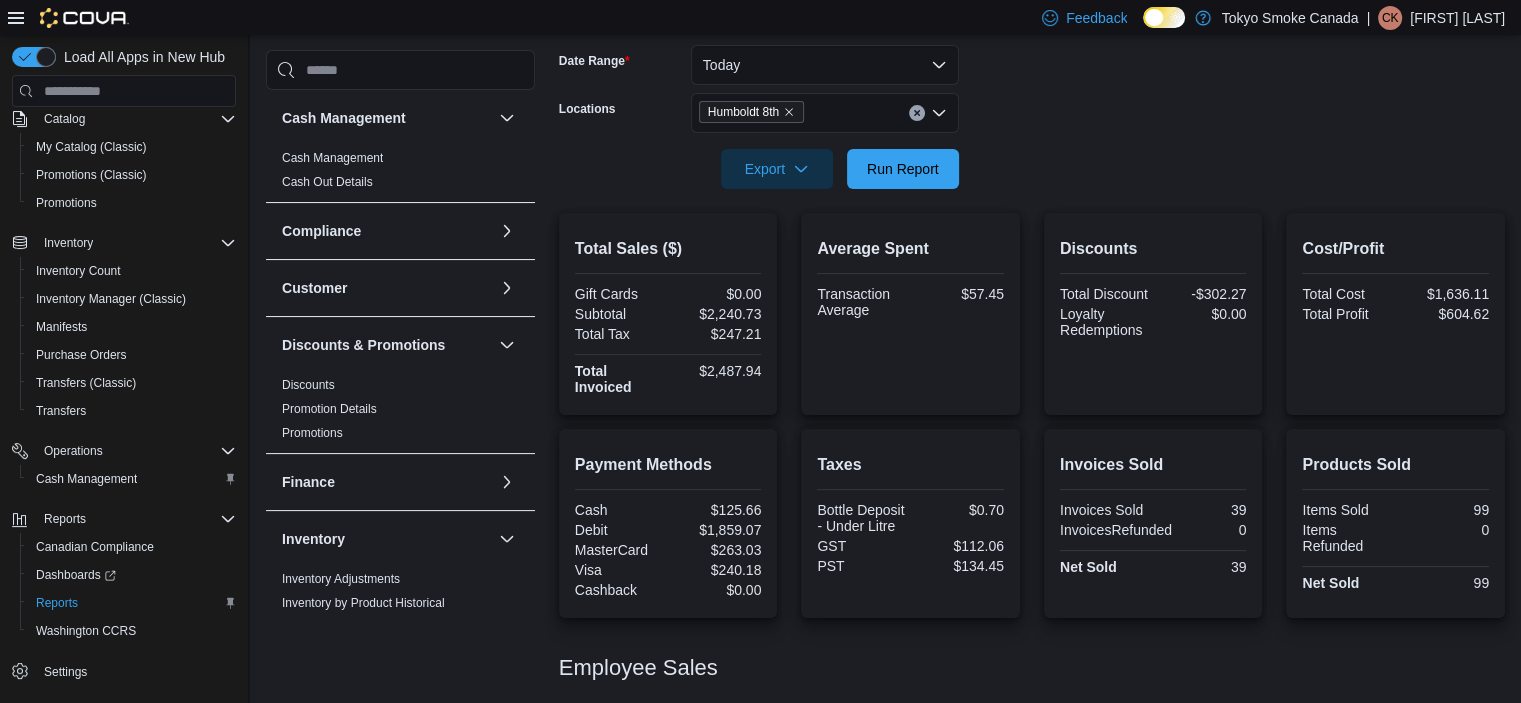 scroll, scrollTop: 446, scrollLeft: 0, axis: vertical 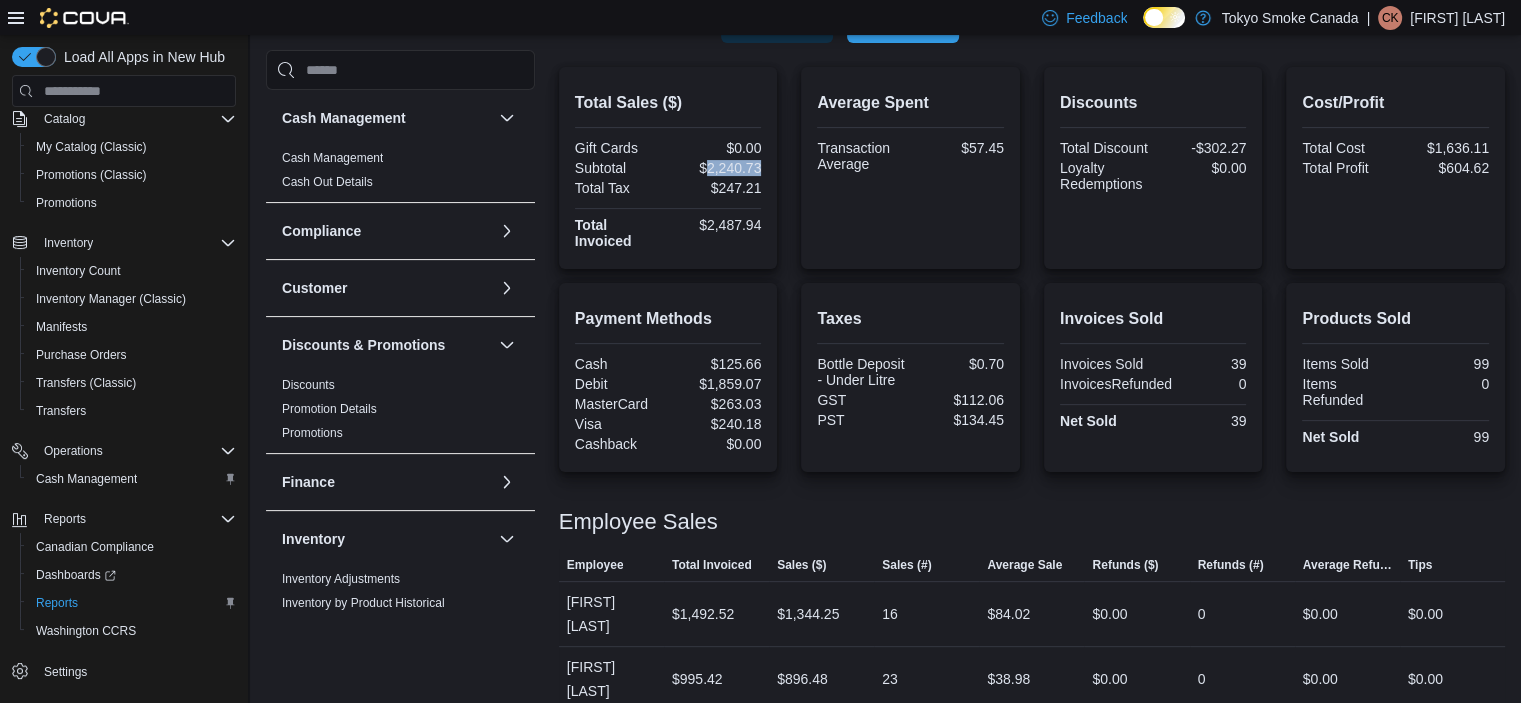 drag, startPoint x: 710, startPoint y: 165, endPoint x: 764, endPoint y: 168, distance: 54.08327 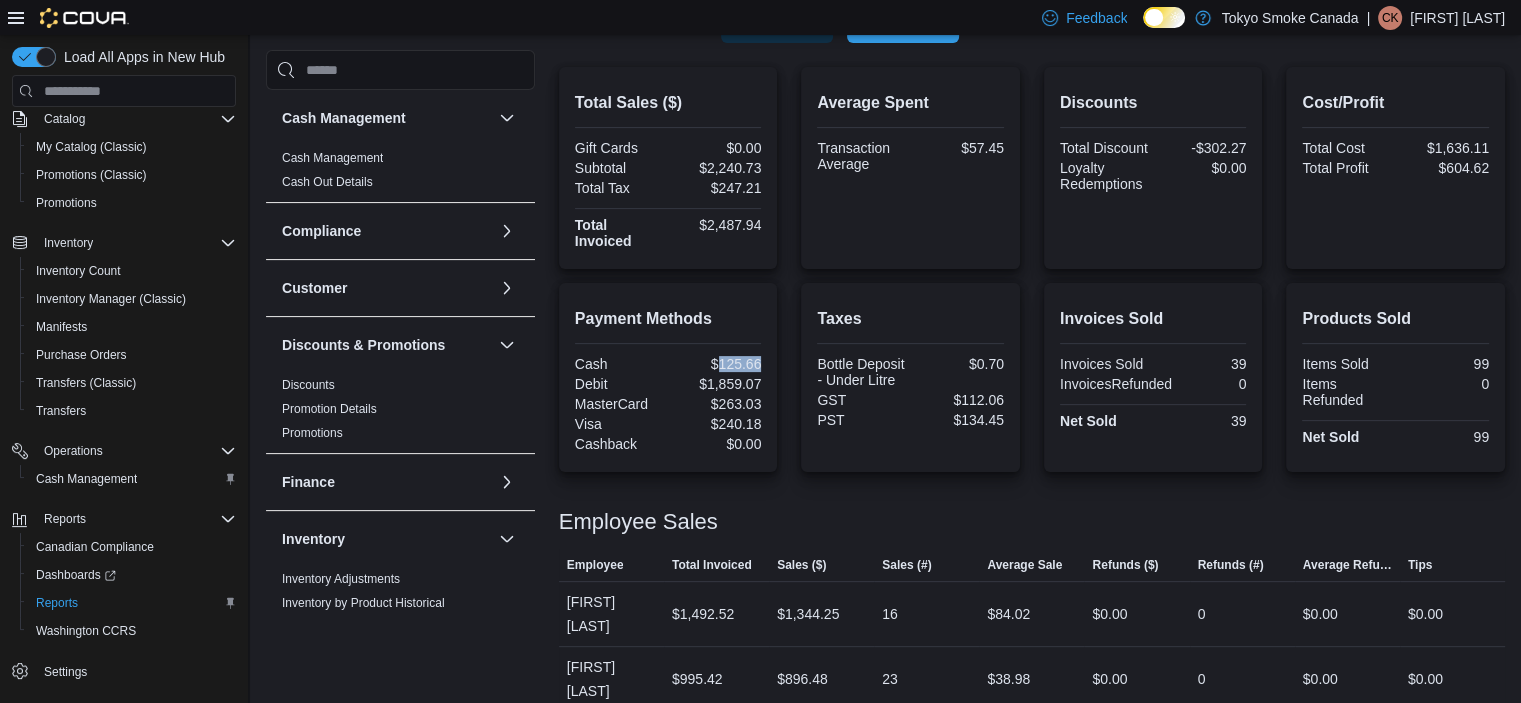 drag, startPoint x: 724, startPoint y: 362, endPoint x: 765, endPoint y: 362, distance: 41 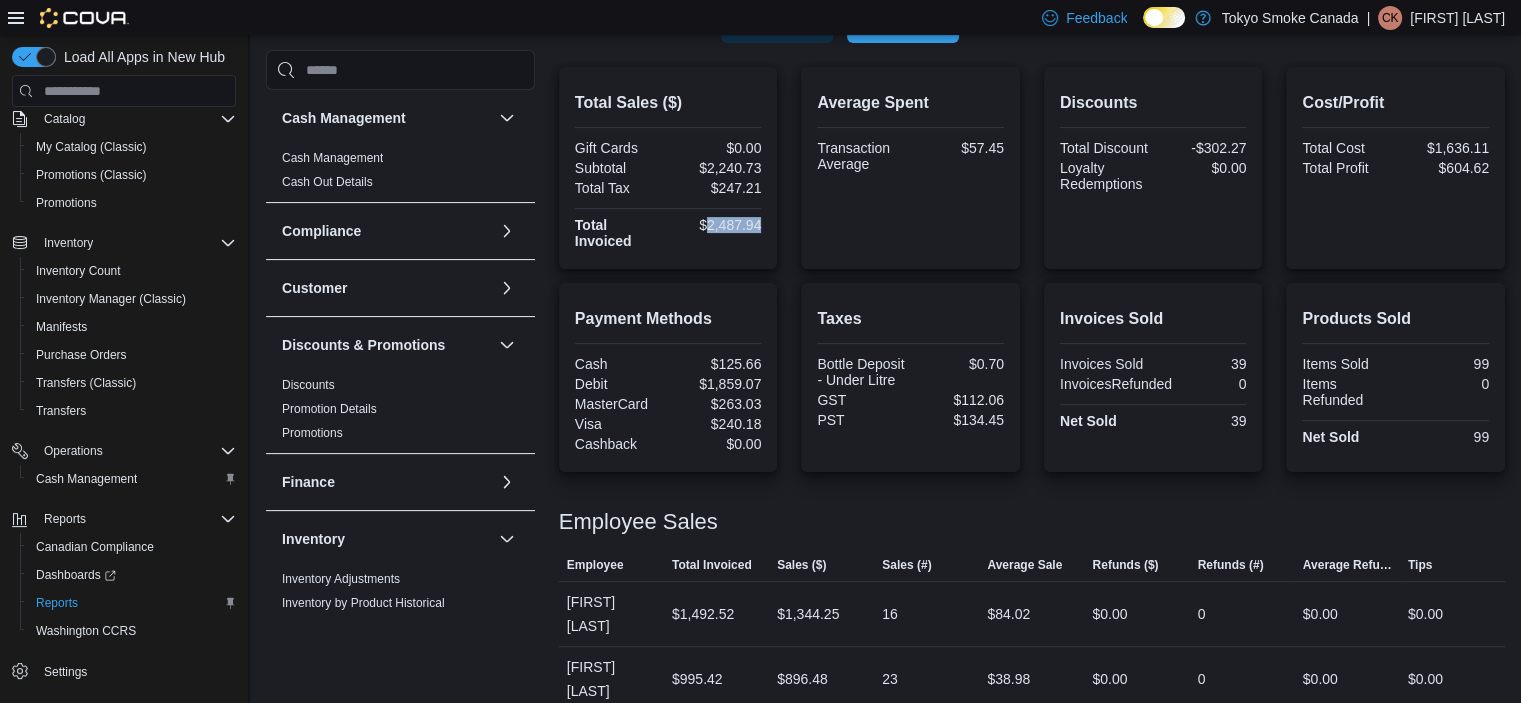 drag, startPoint x: 710, startPoint y: 223, endPoint x: 766, endPoint y: 225, distance: 56.0357 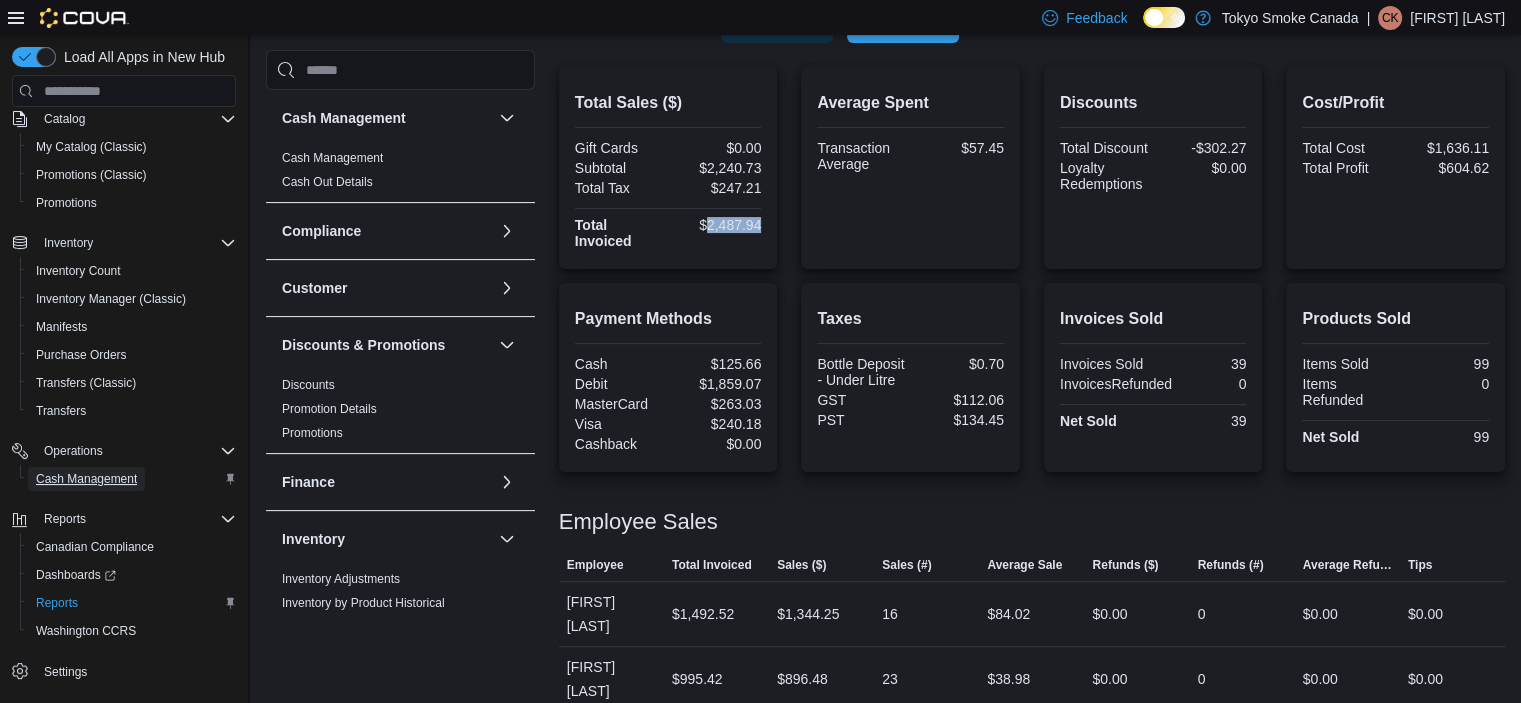 click on "Cash Management" at bounding box center [86, 479] 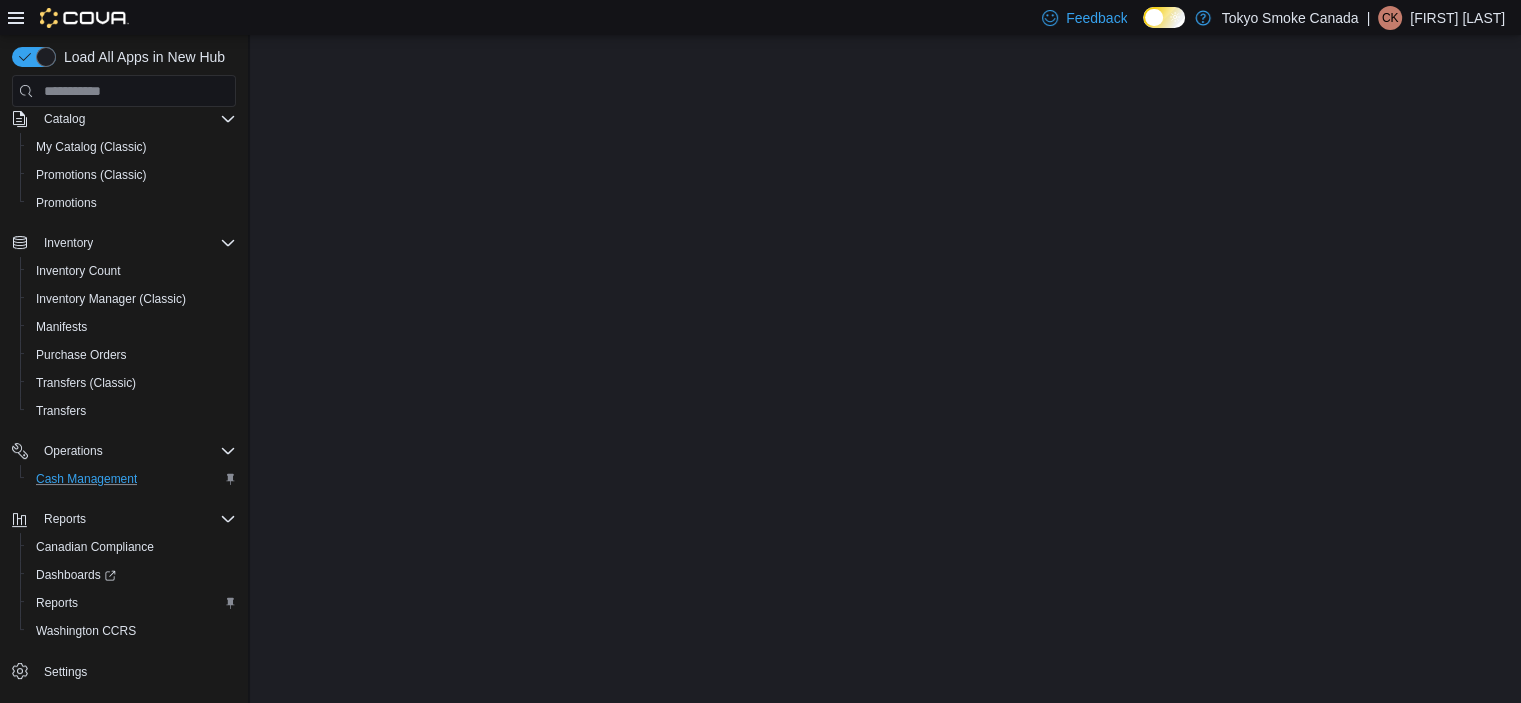 scroll, scrollTop: 0, scrollLeft: 0, axis: both 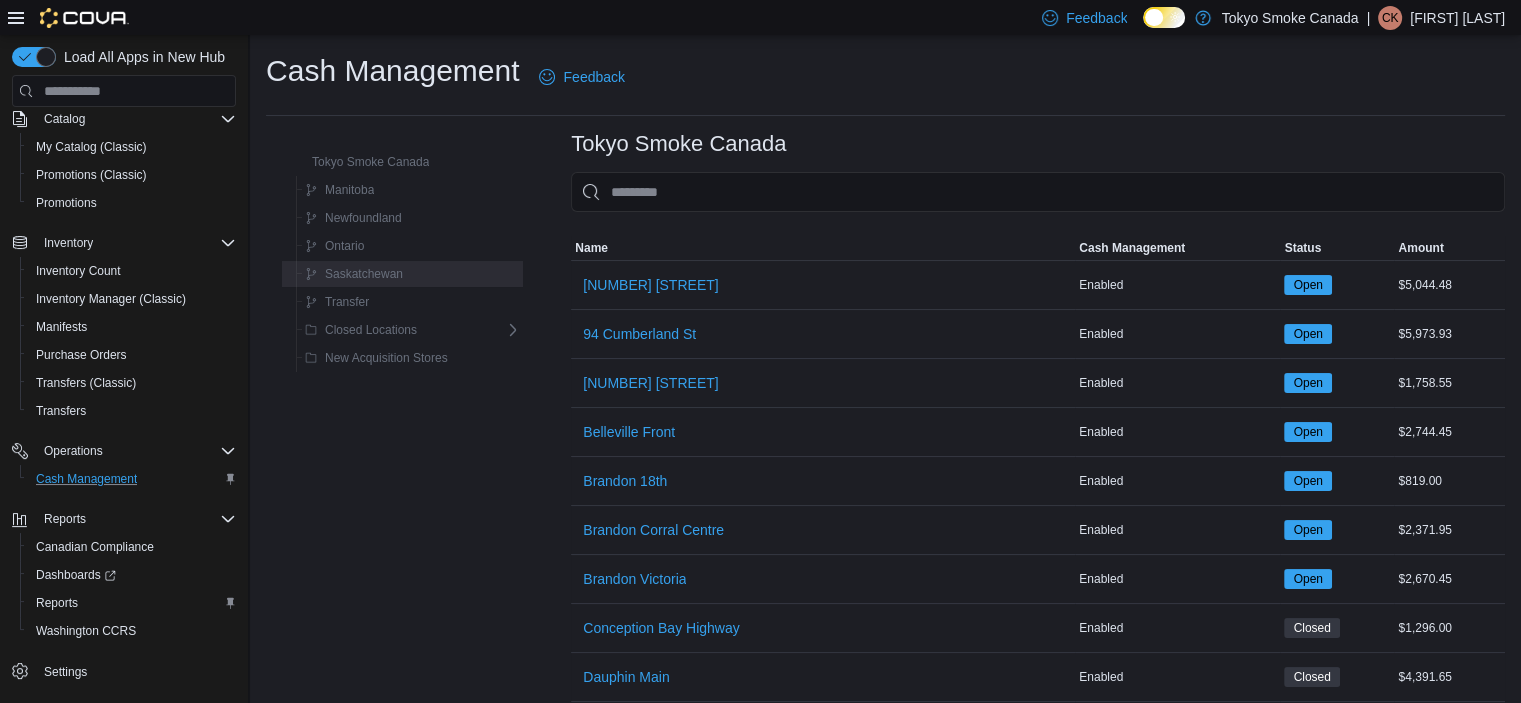 click on "Saskatchewan" at bounding box center (364, 274) 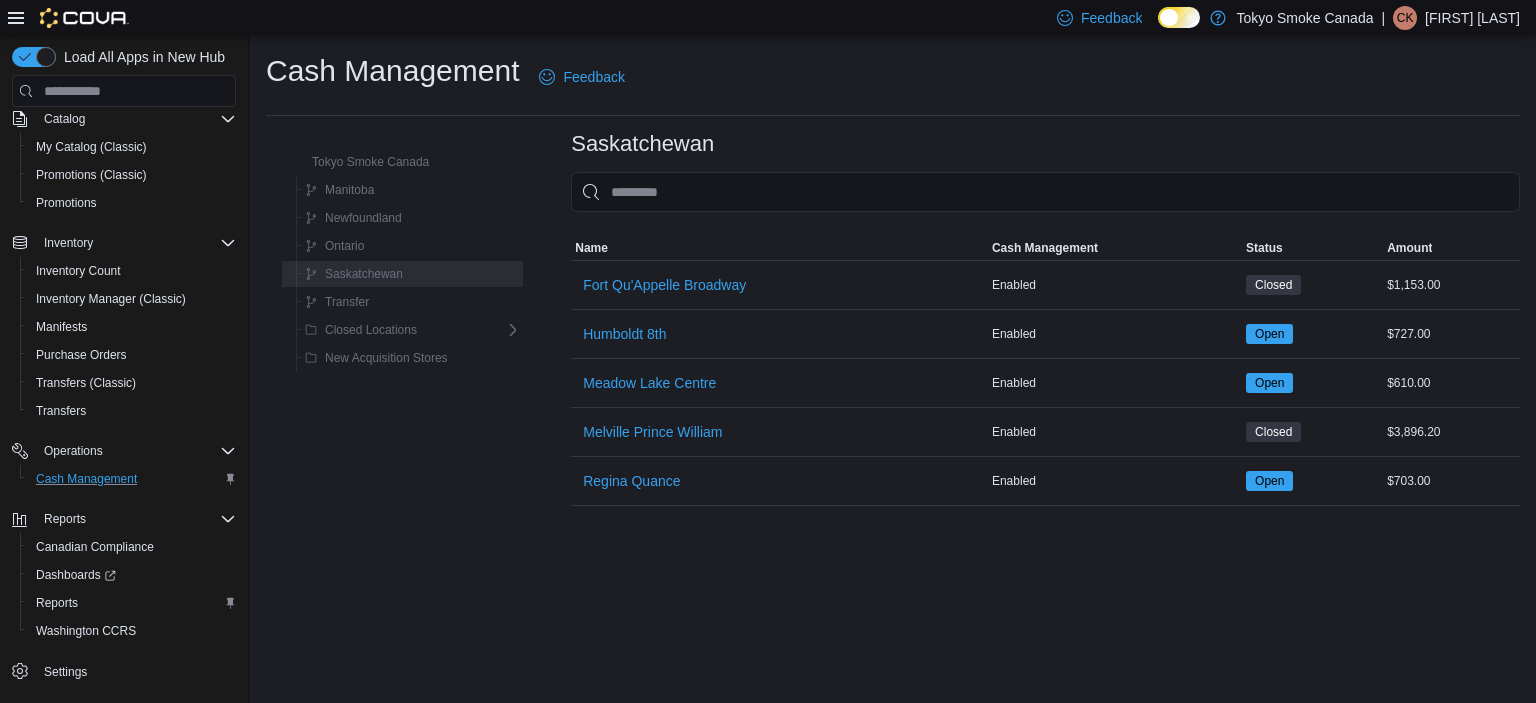 click on "Saskatchewan" at bounding box center [409, 274] 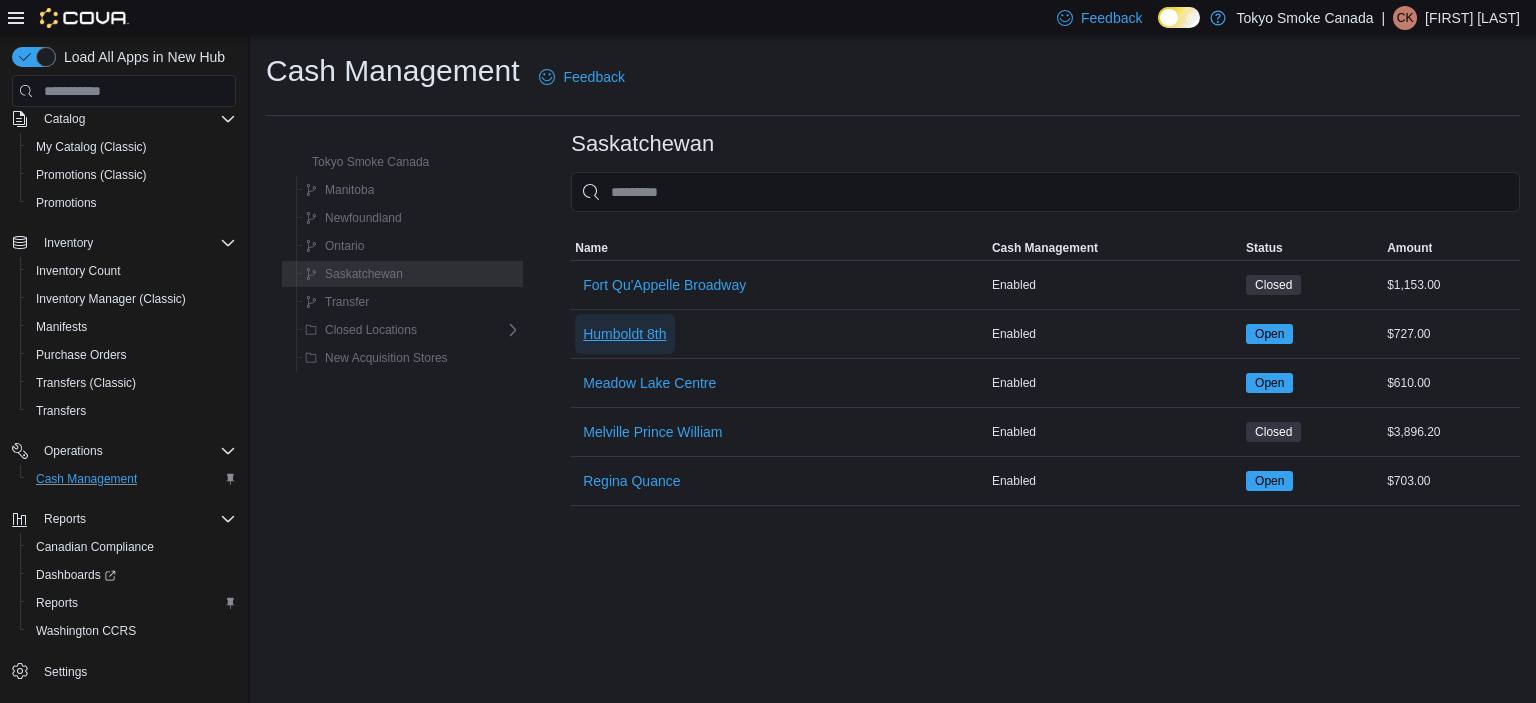 click on "Humboldt 8th" at bounding box center (624, 334) 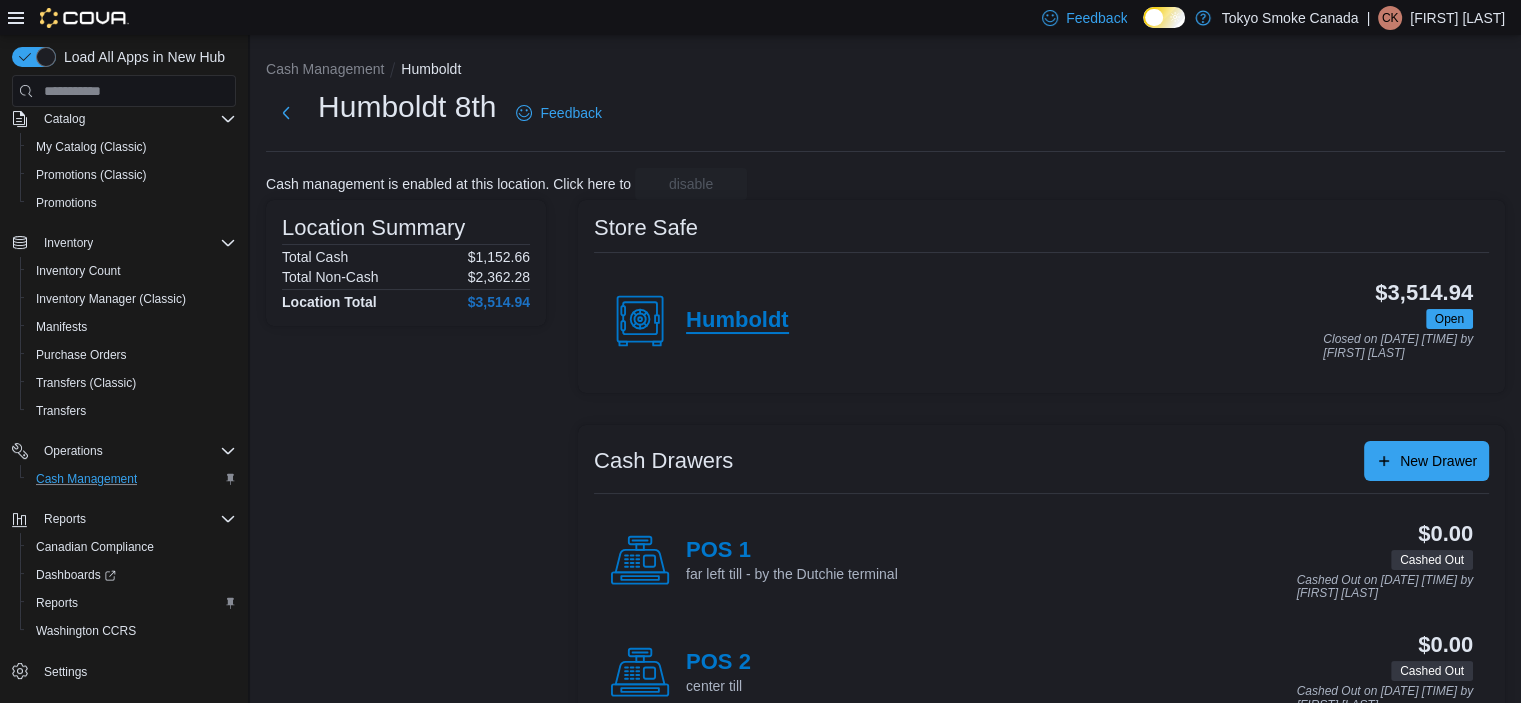click on "Humboldt" at bounding box center [737, 321] 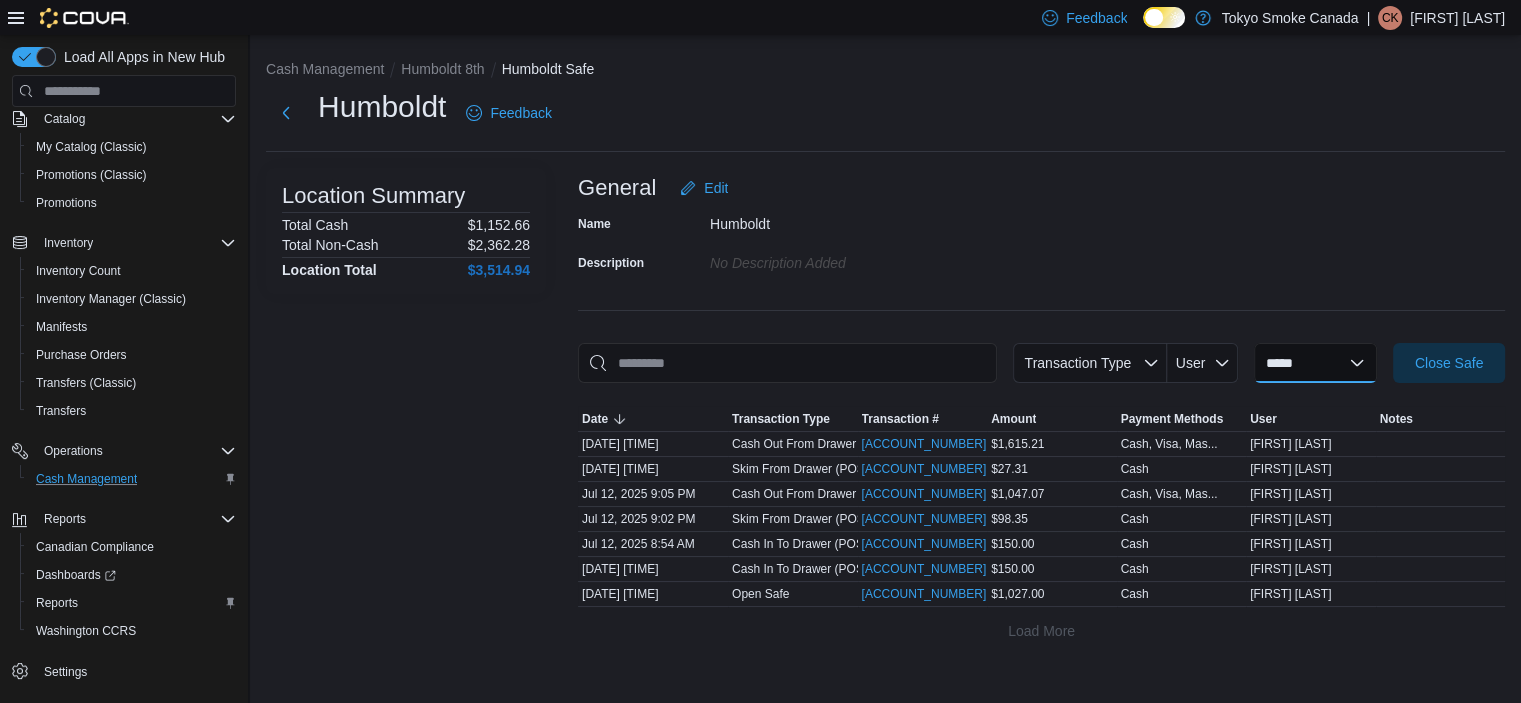 click on "**********" at bounding box center [1315, 363] 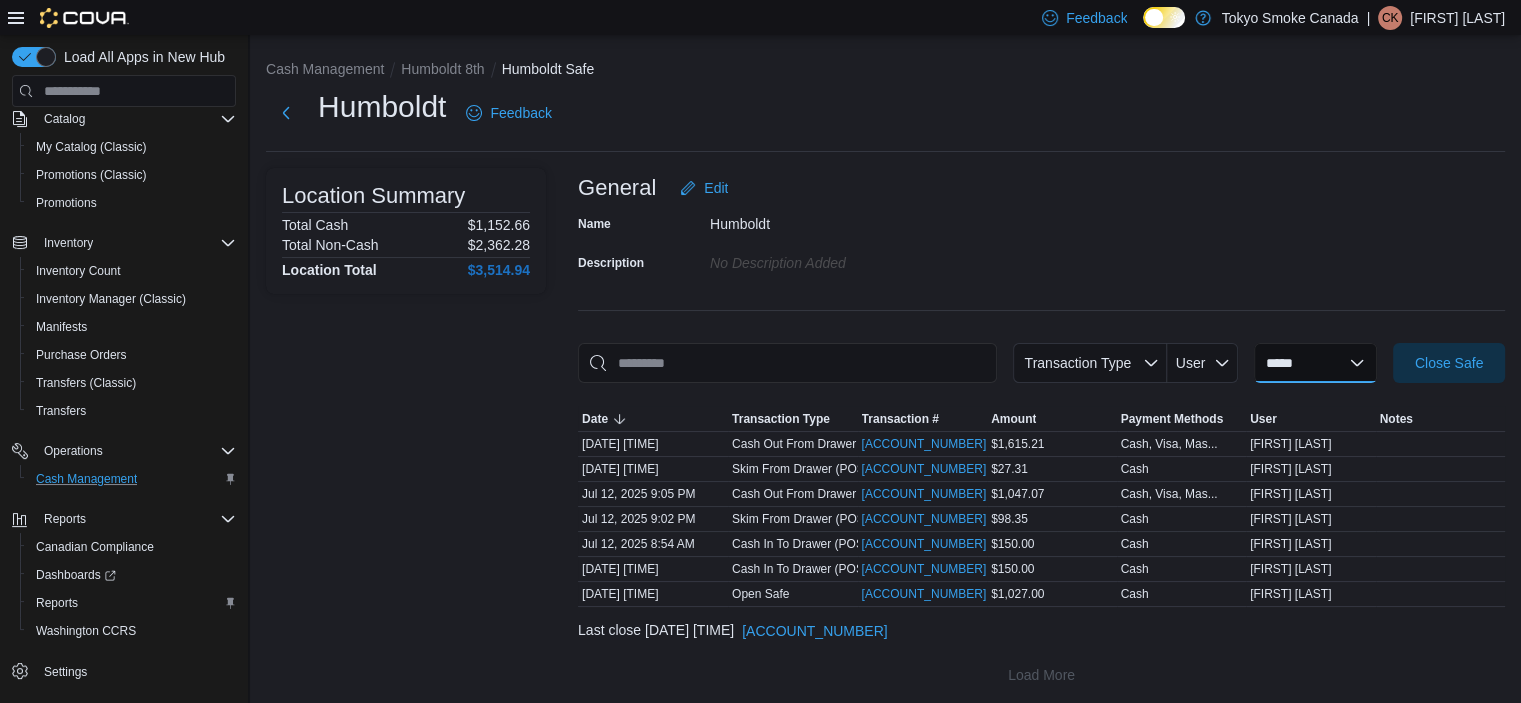 select on "**********" 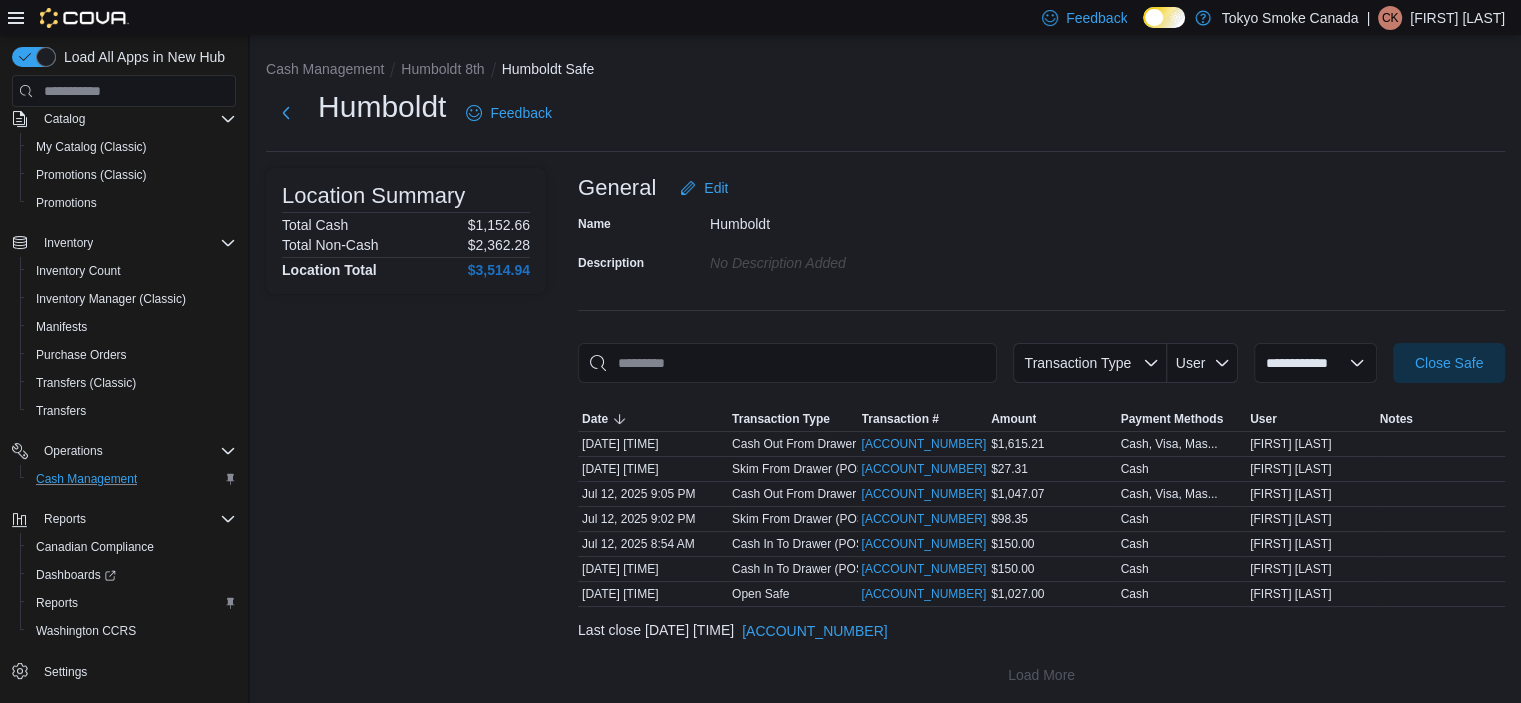 click on "**********" at bounding box center (1315, 363) 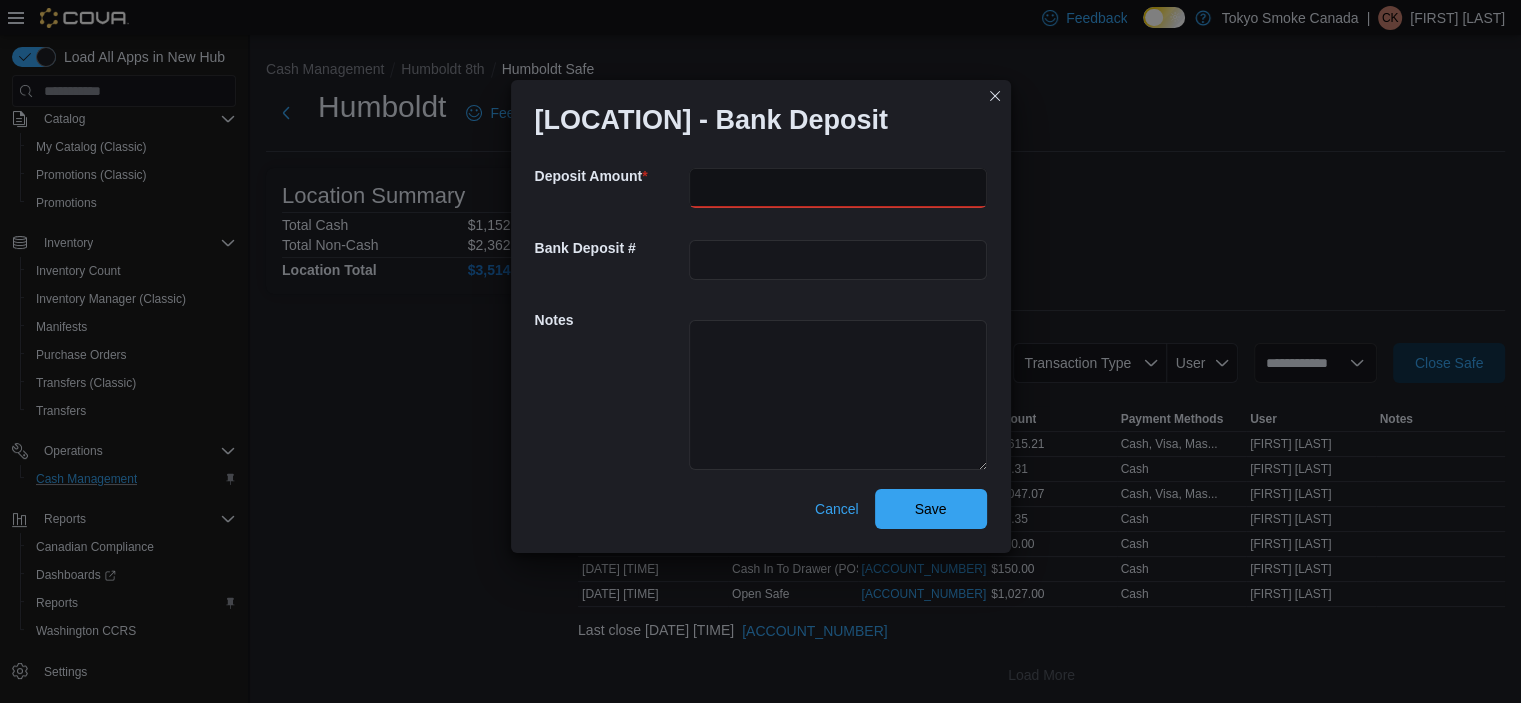 click at bounding box center (838, 188) 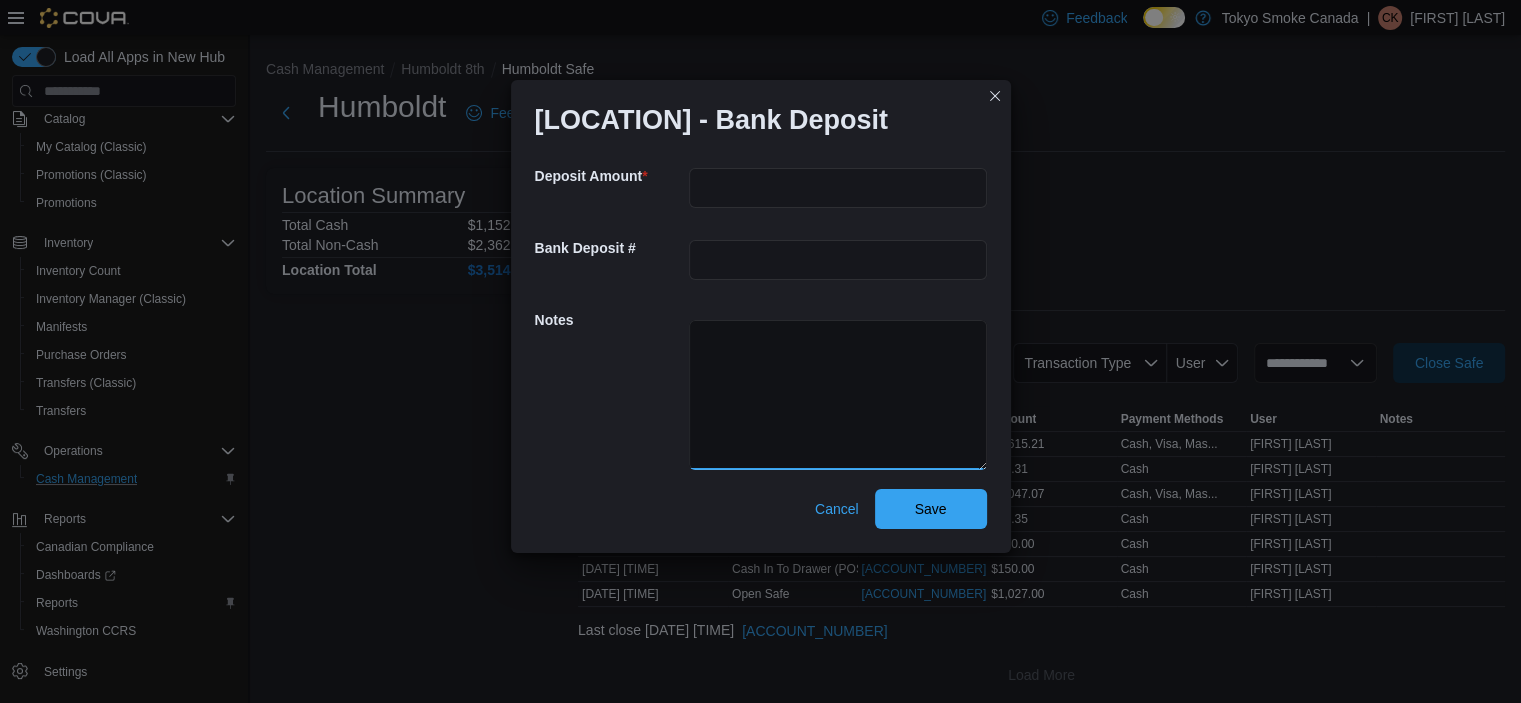 click at bounding box center (838, 395) 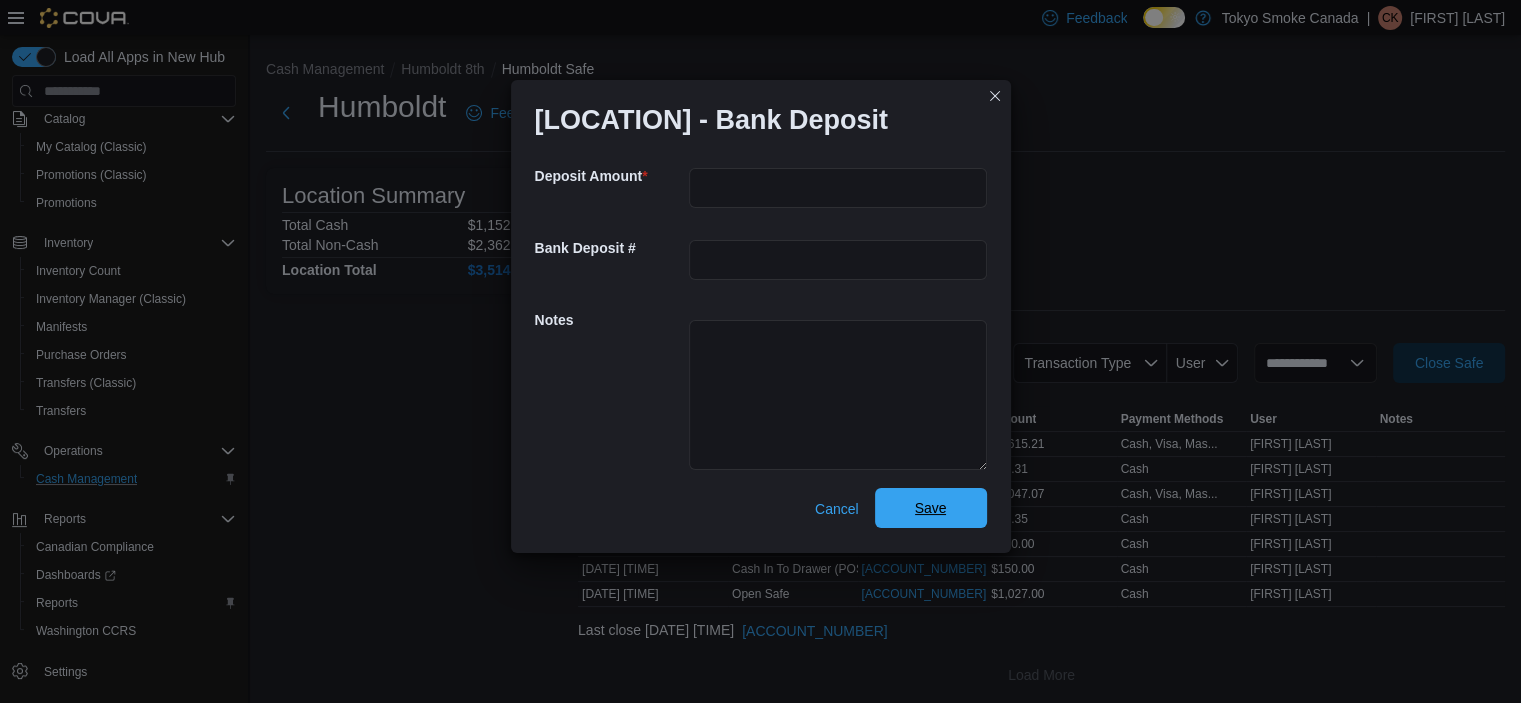 click on "Save" at bounding box center [931, 508] 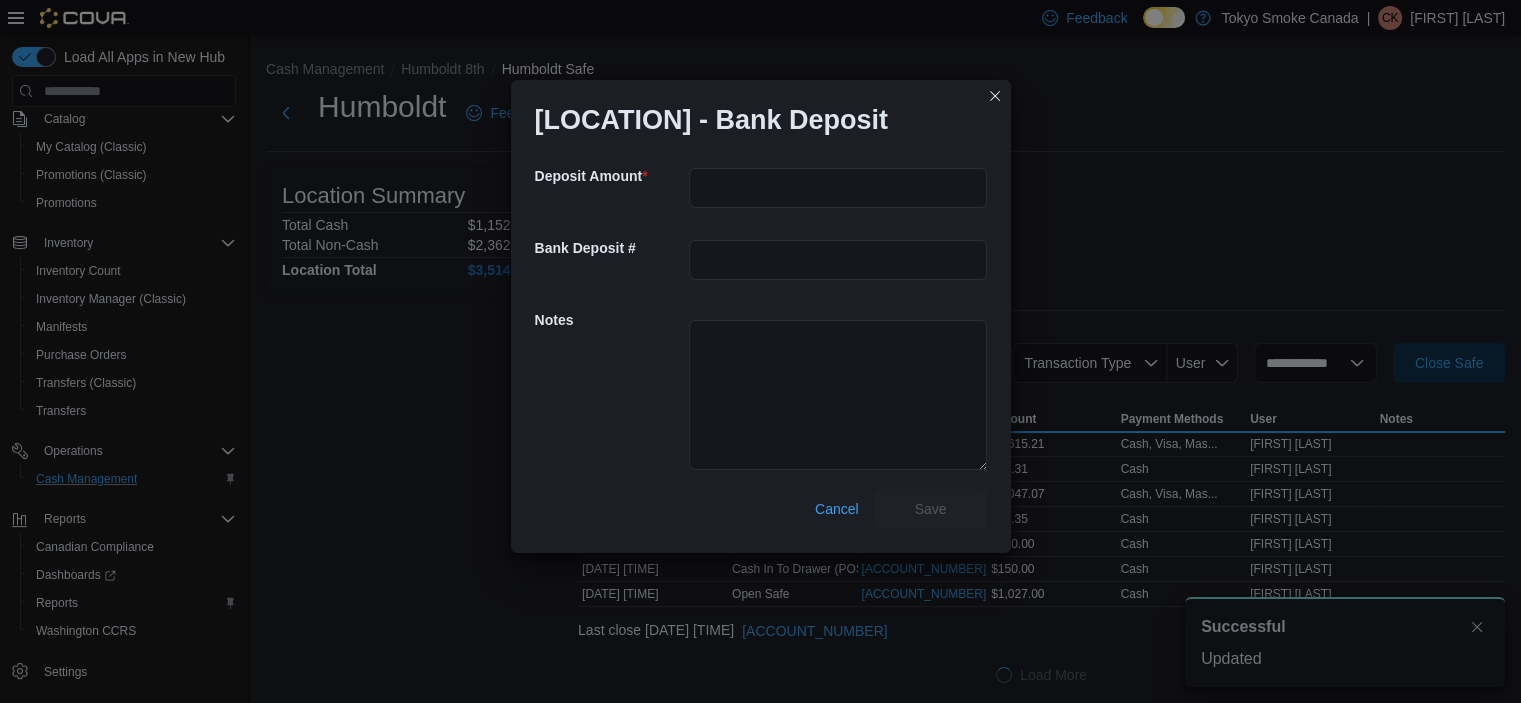 scroll, scrollTop: 0, scrollLeft: 0, axis: both 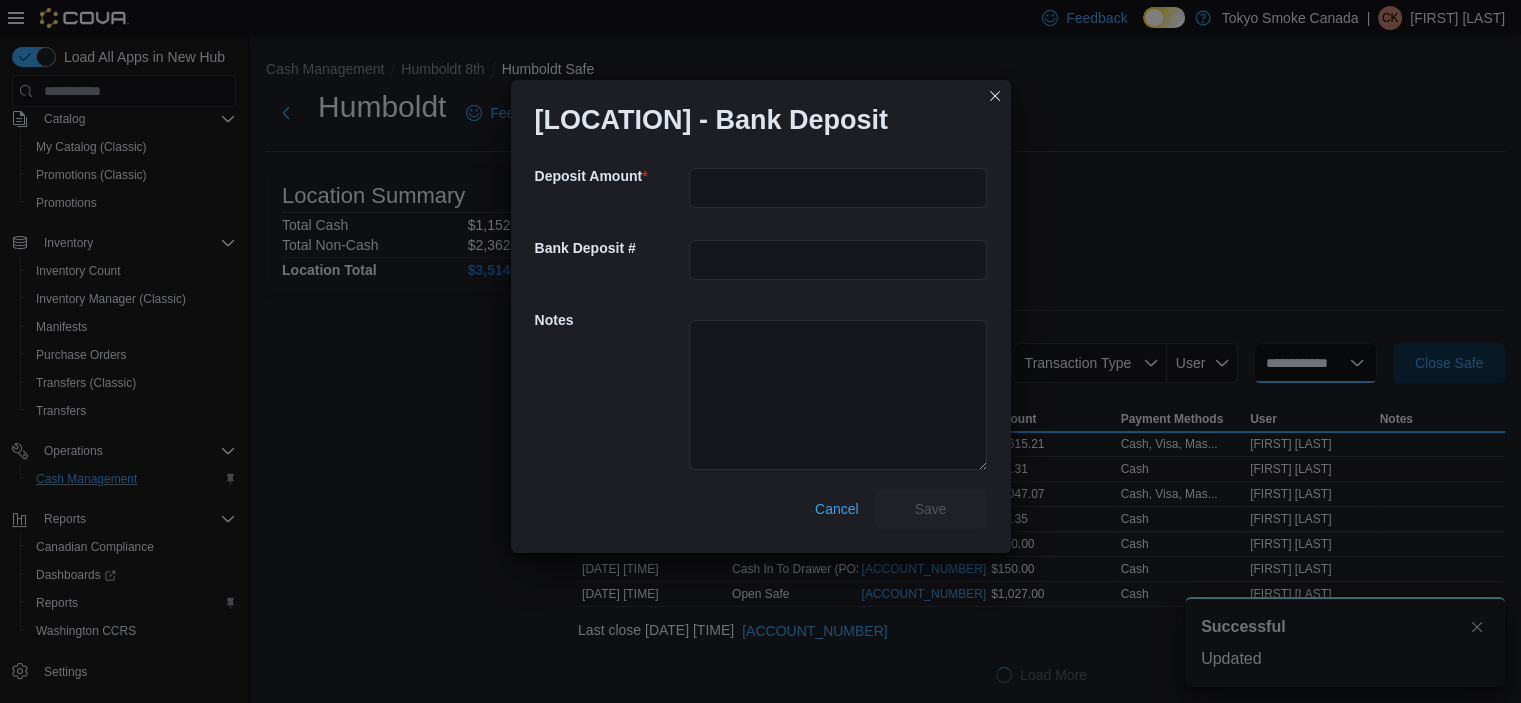 select 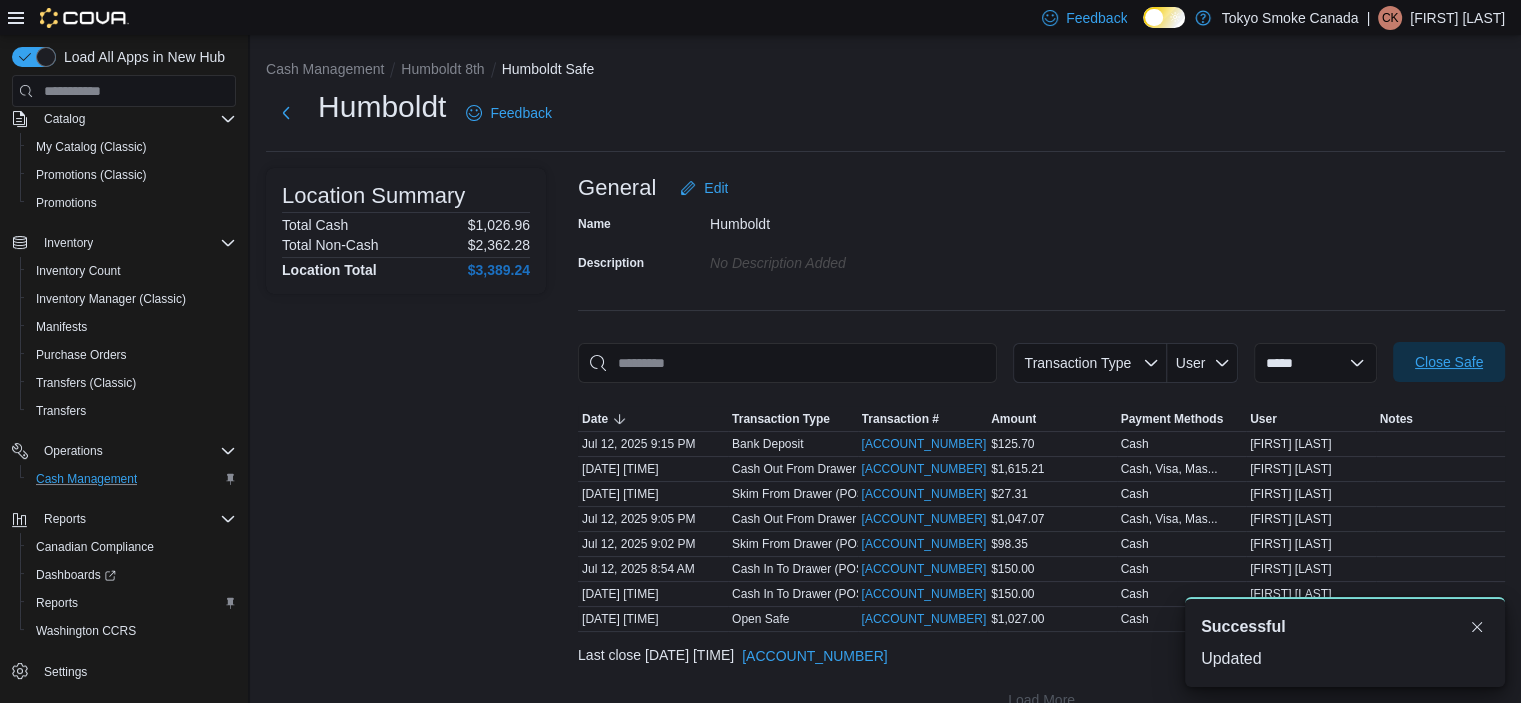 click on "Close Safe" at bounding box center (1449, 362) 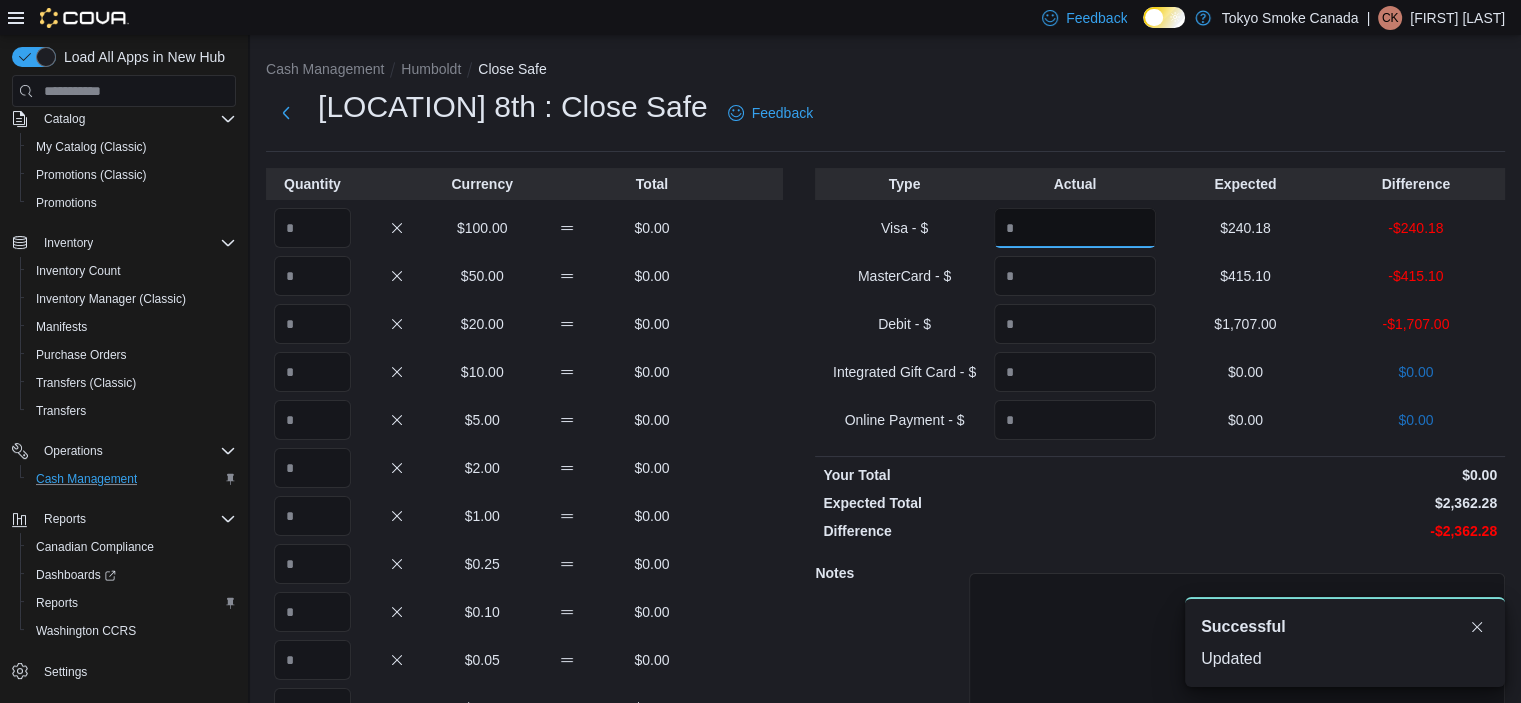 click at bounding box center (1075, 228) 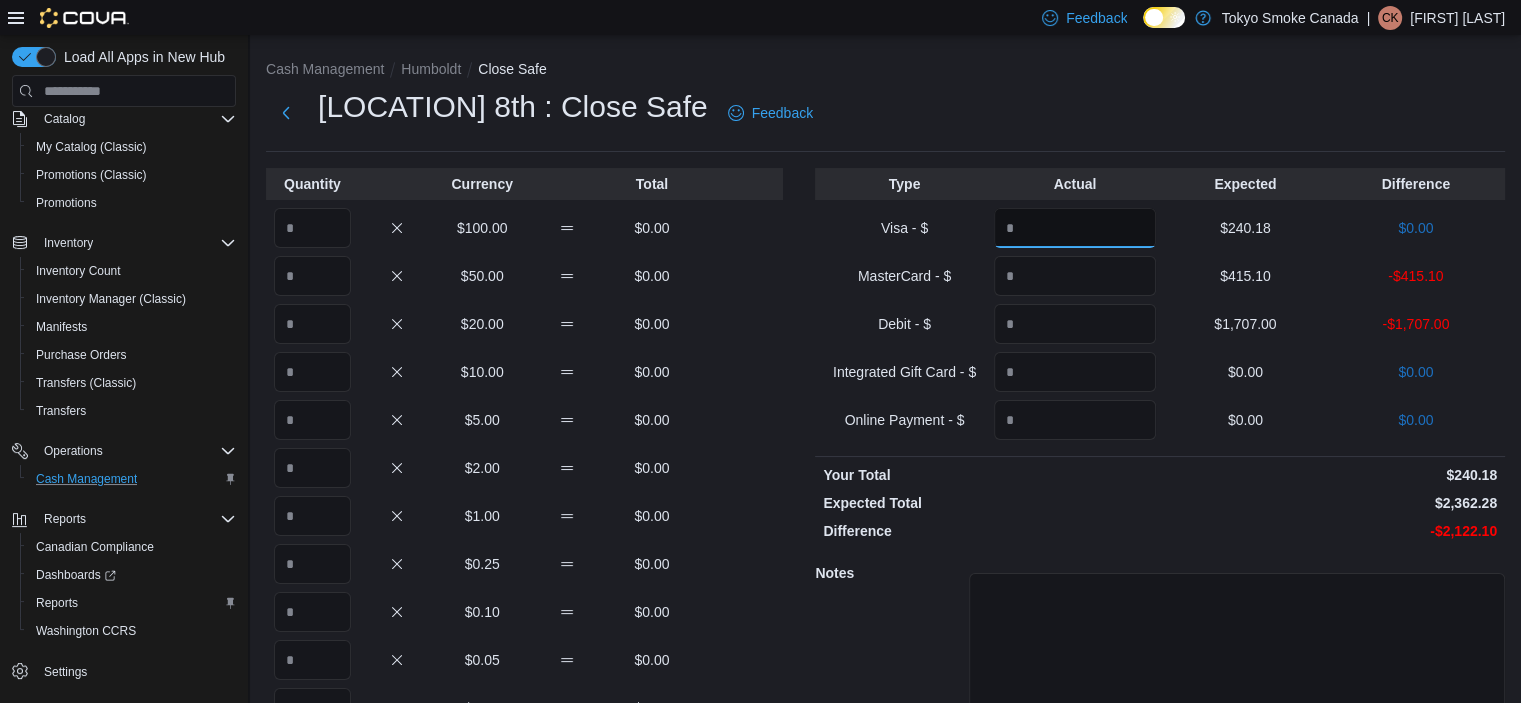 type on "******" 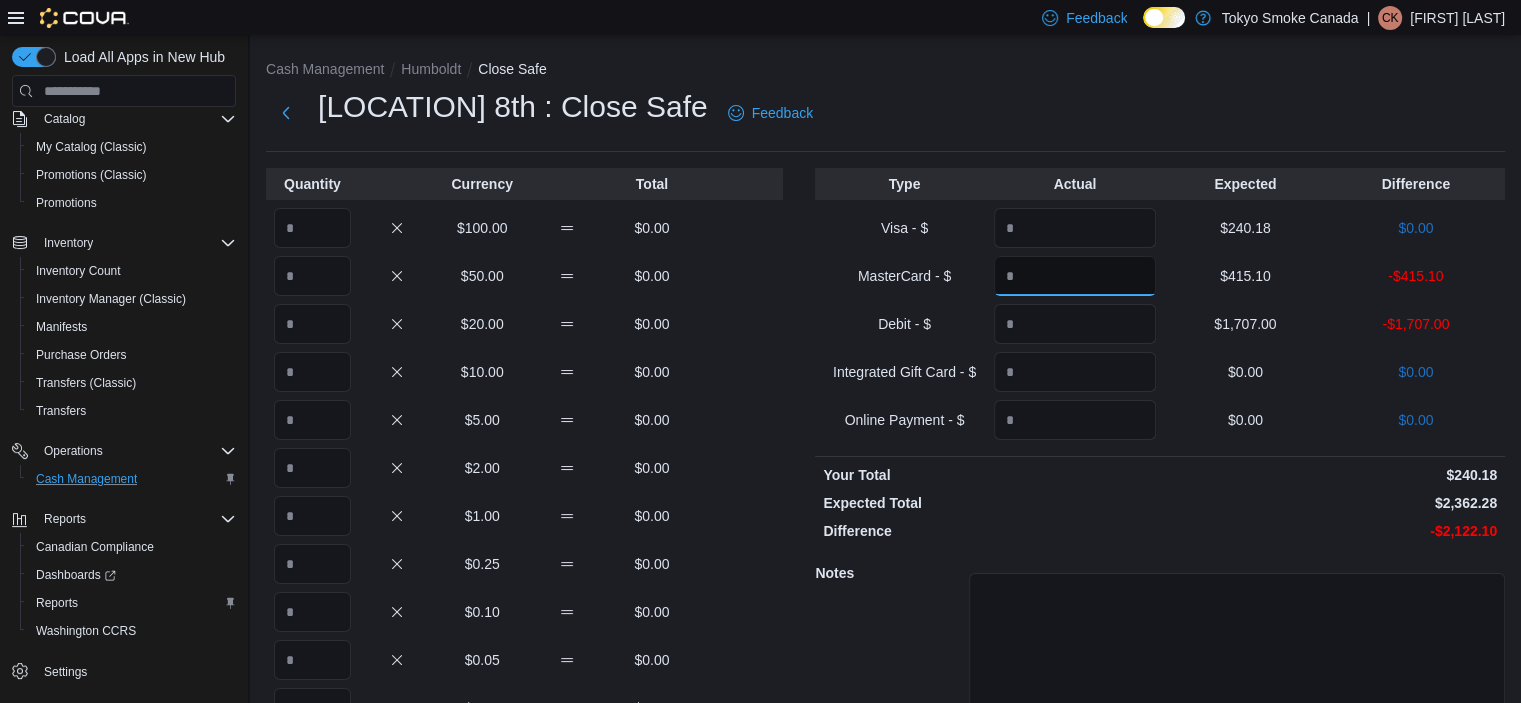 click at bounding box center [1075, 276] 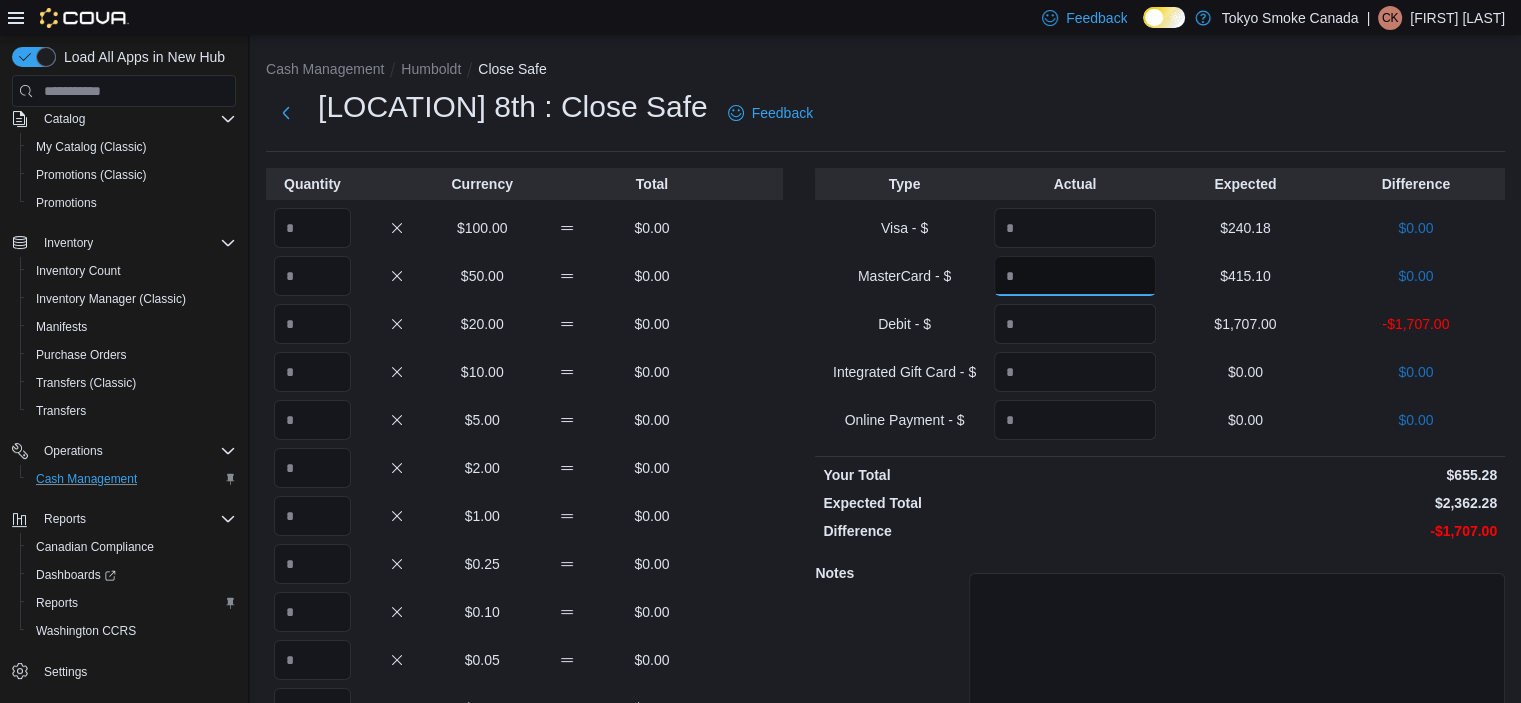 type on "******" 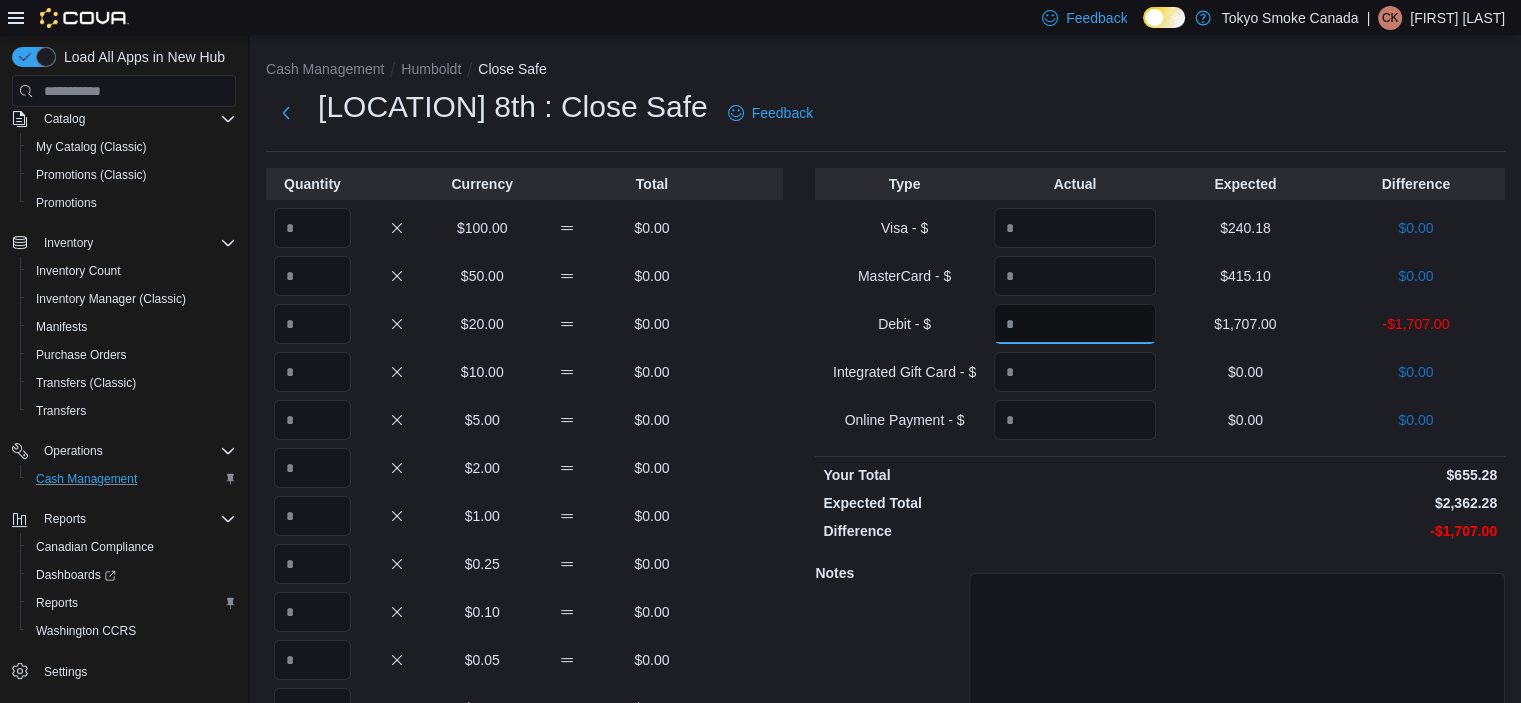 click at bounding box center (1075, 324) 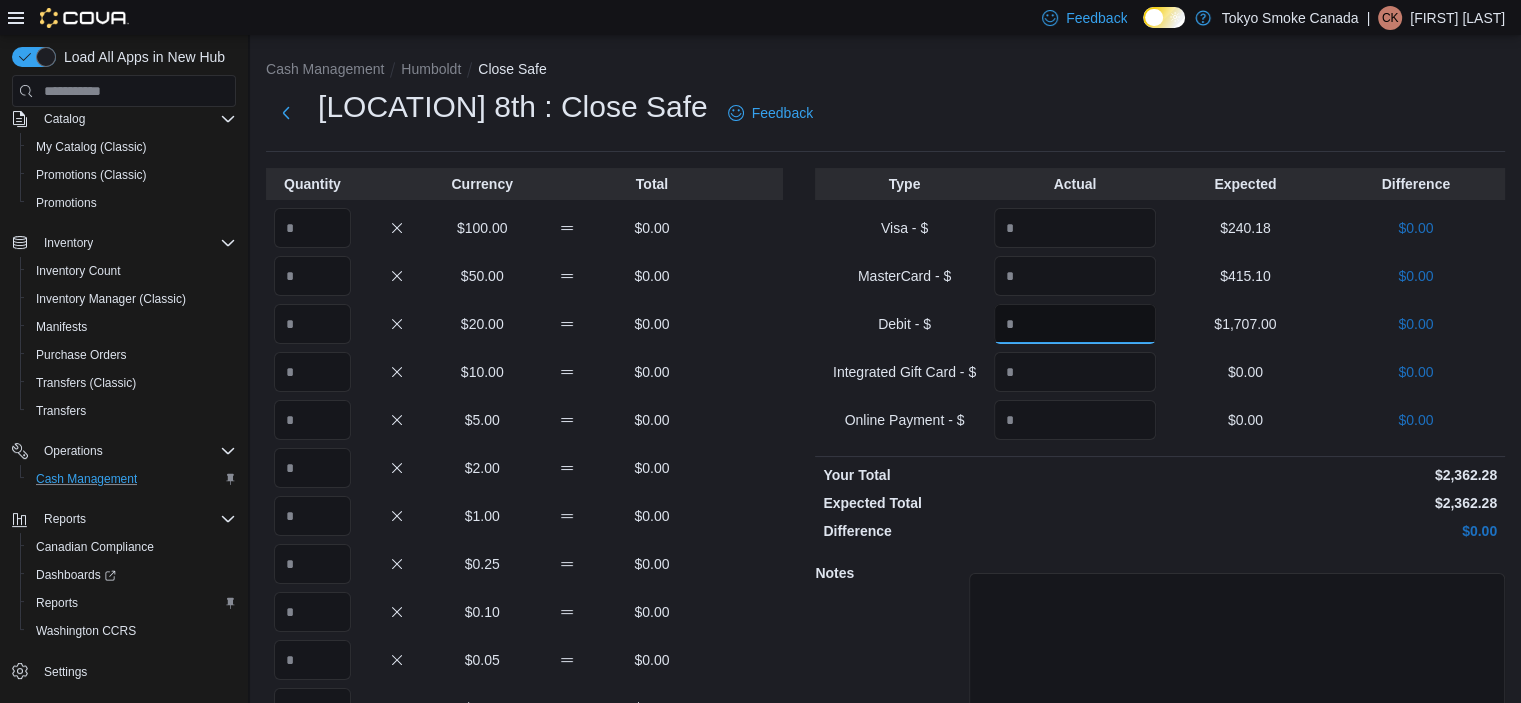 type on "*******" 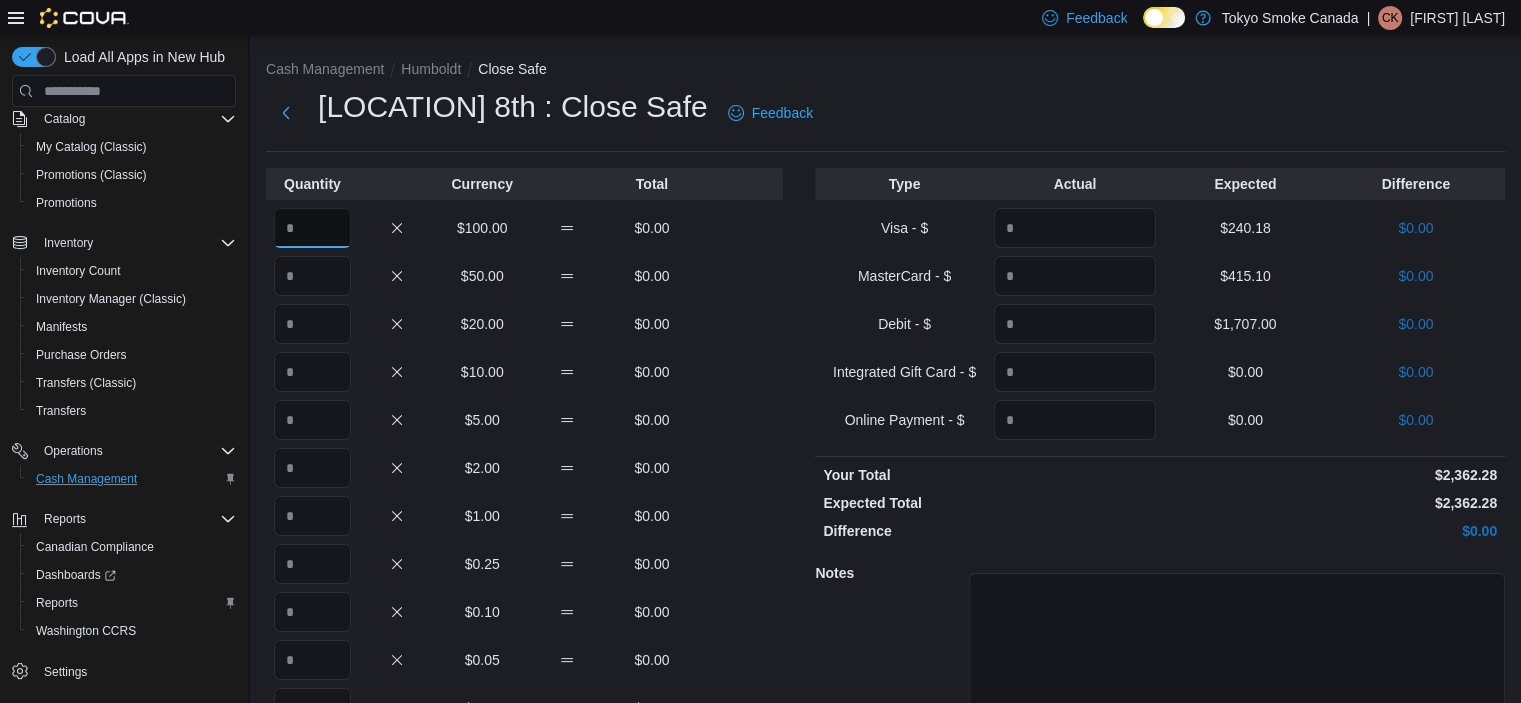 click at bounding box center [312, 228] 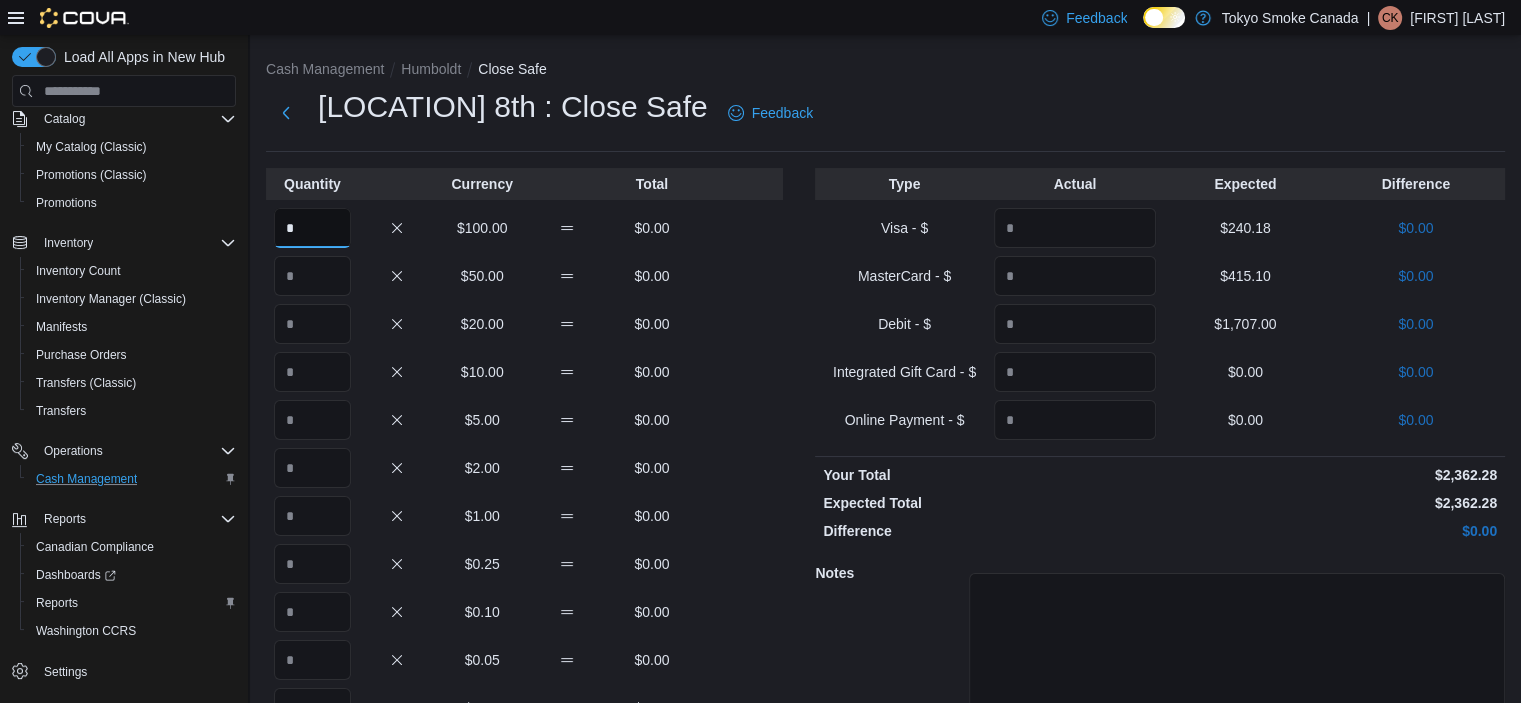 type on "*" 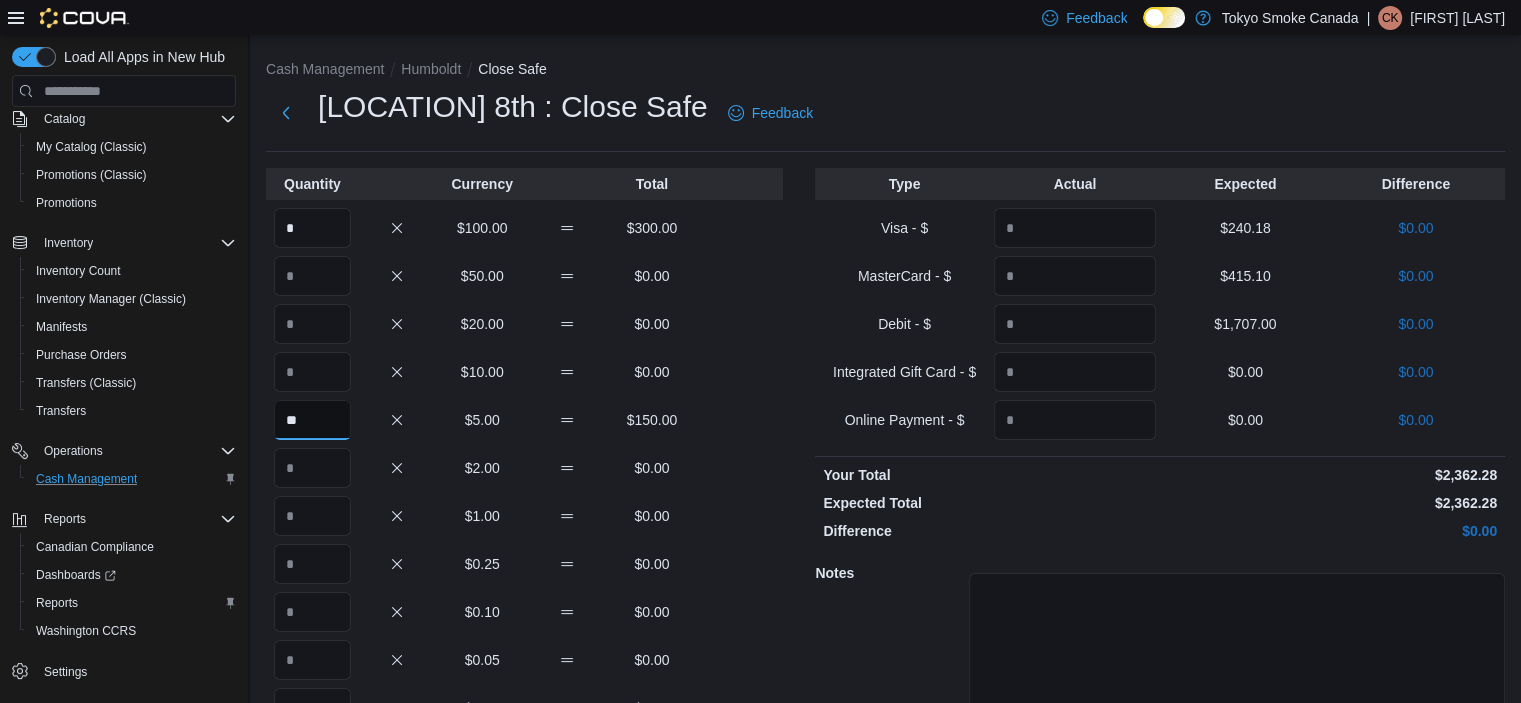 type on "**" 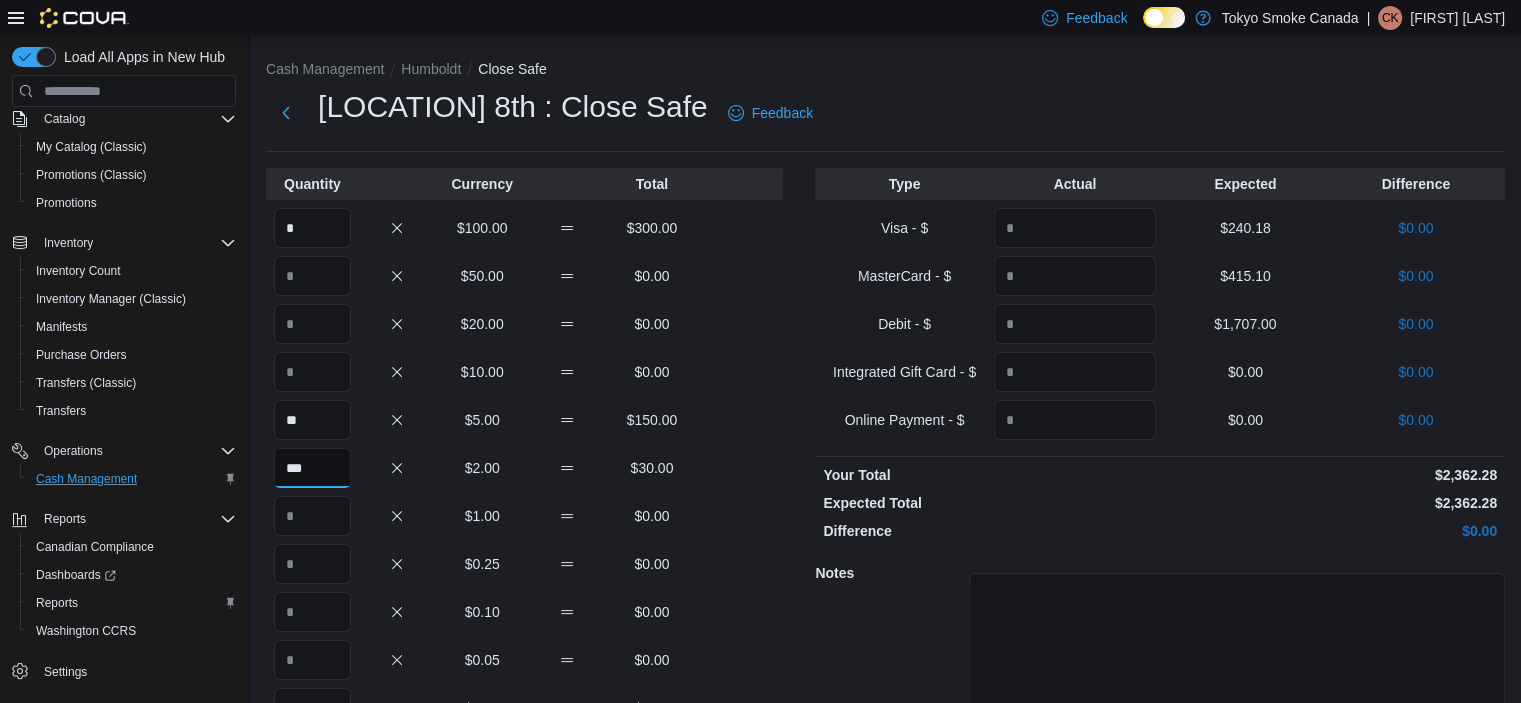 type on "***" 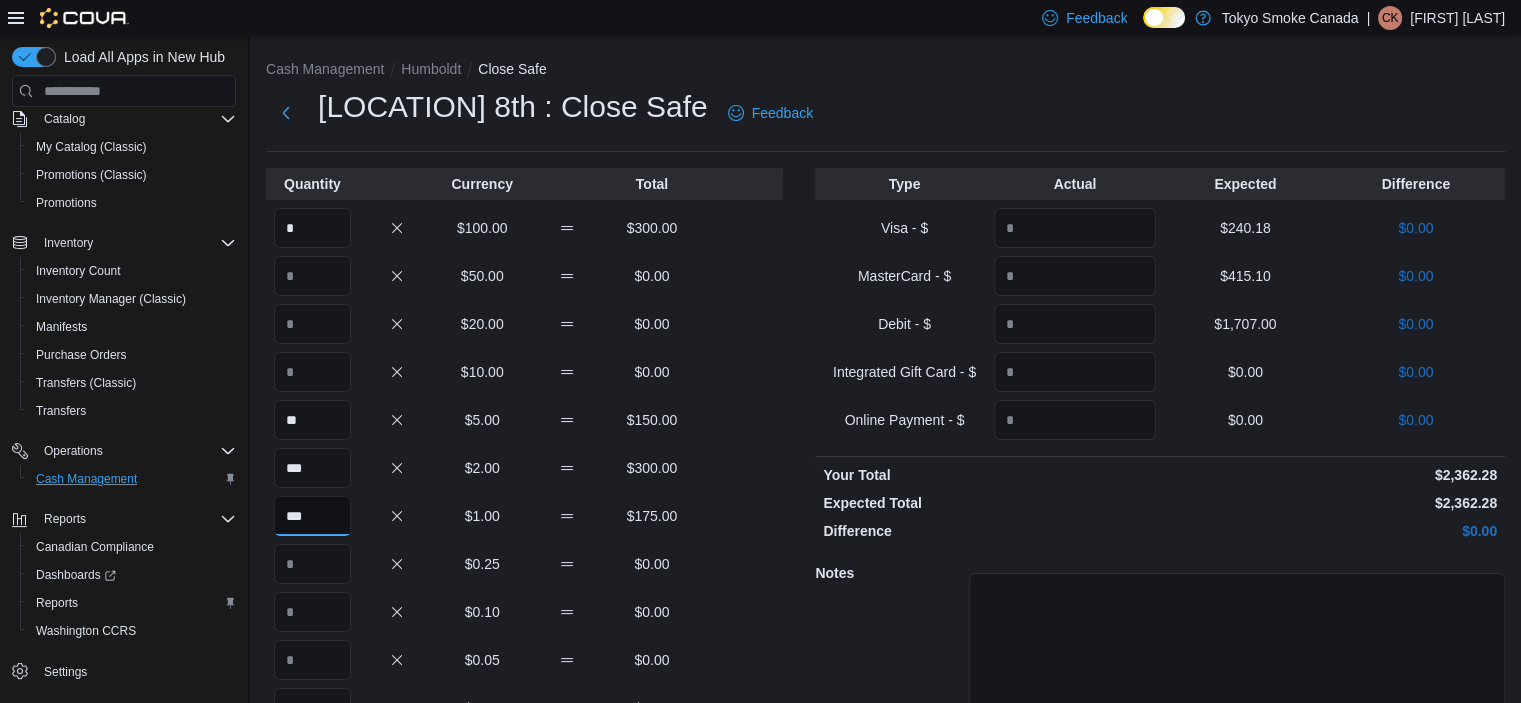 type on "***" 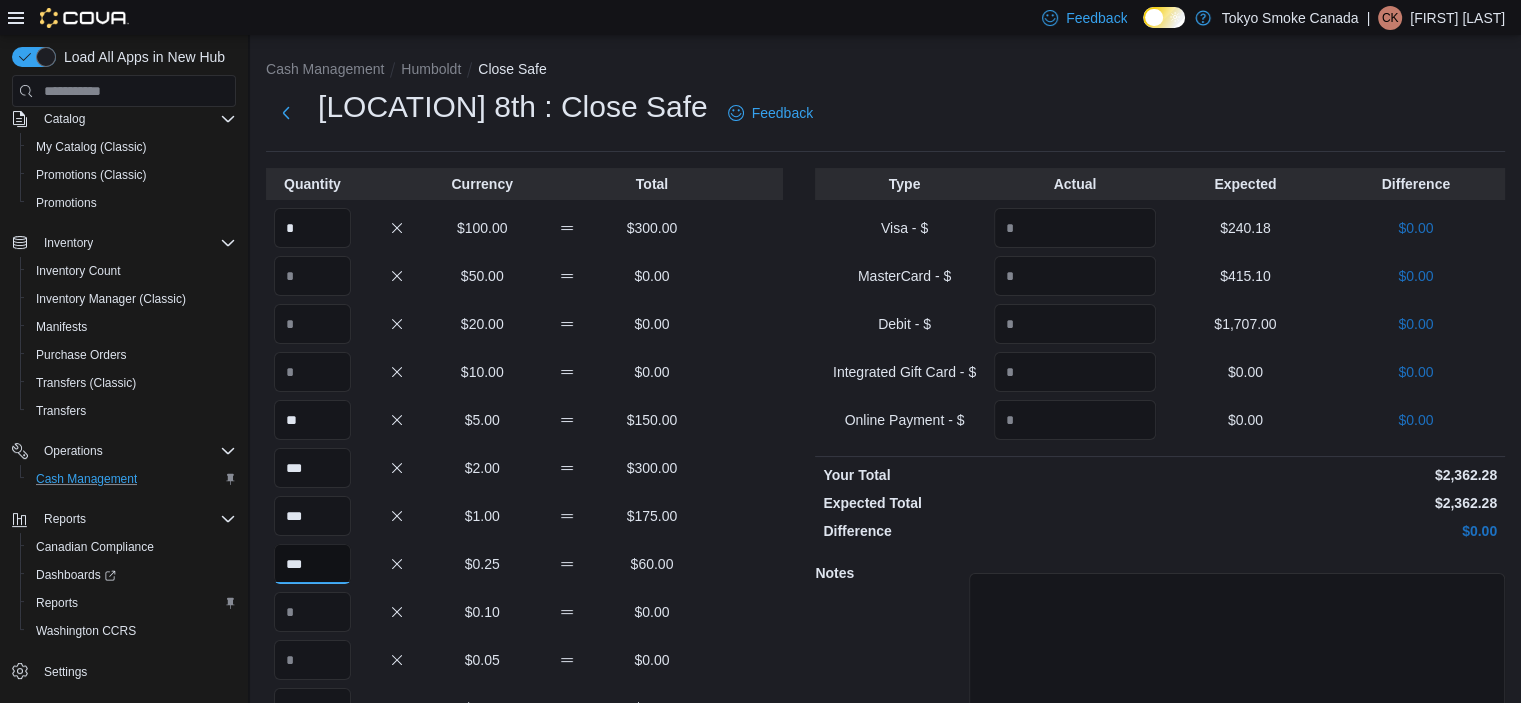 type on "***" 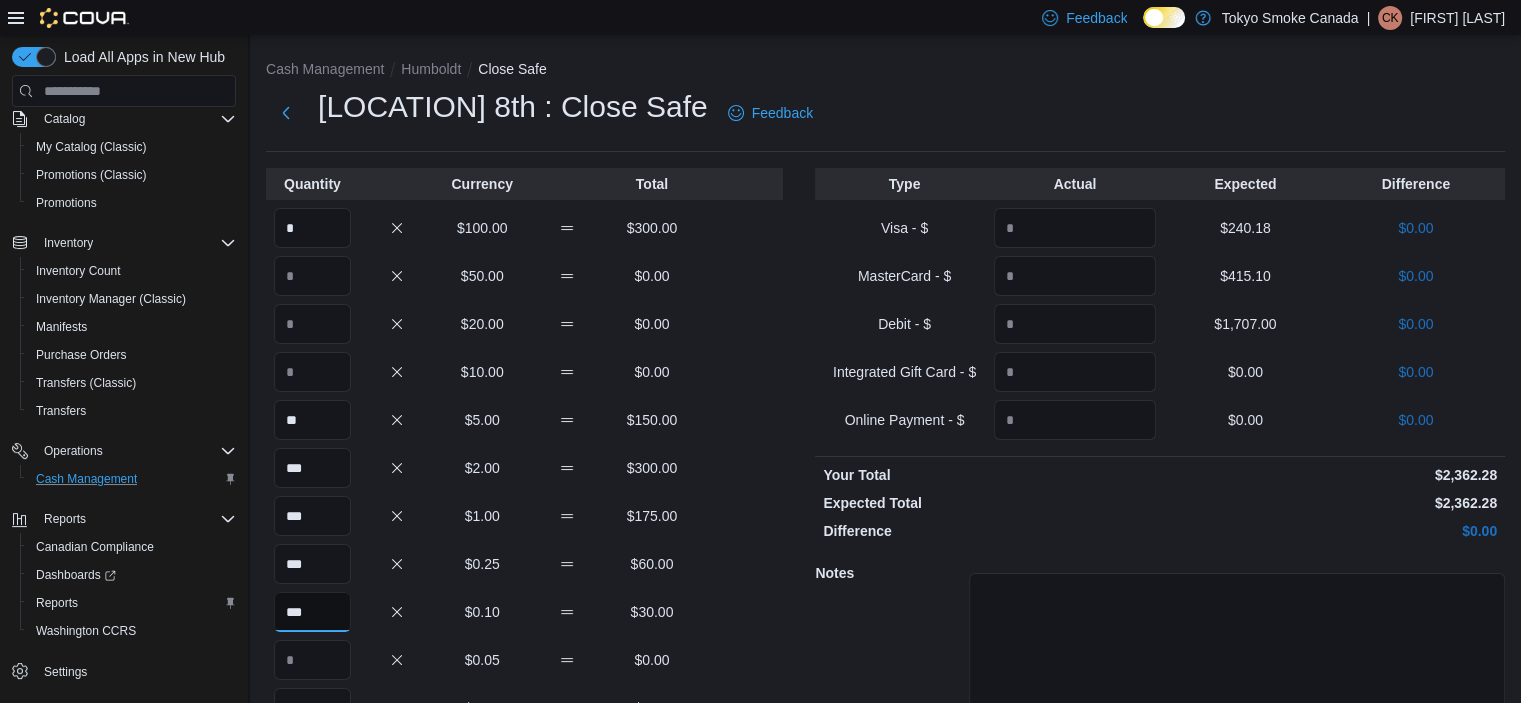type on "***" 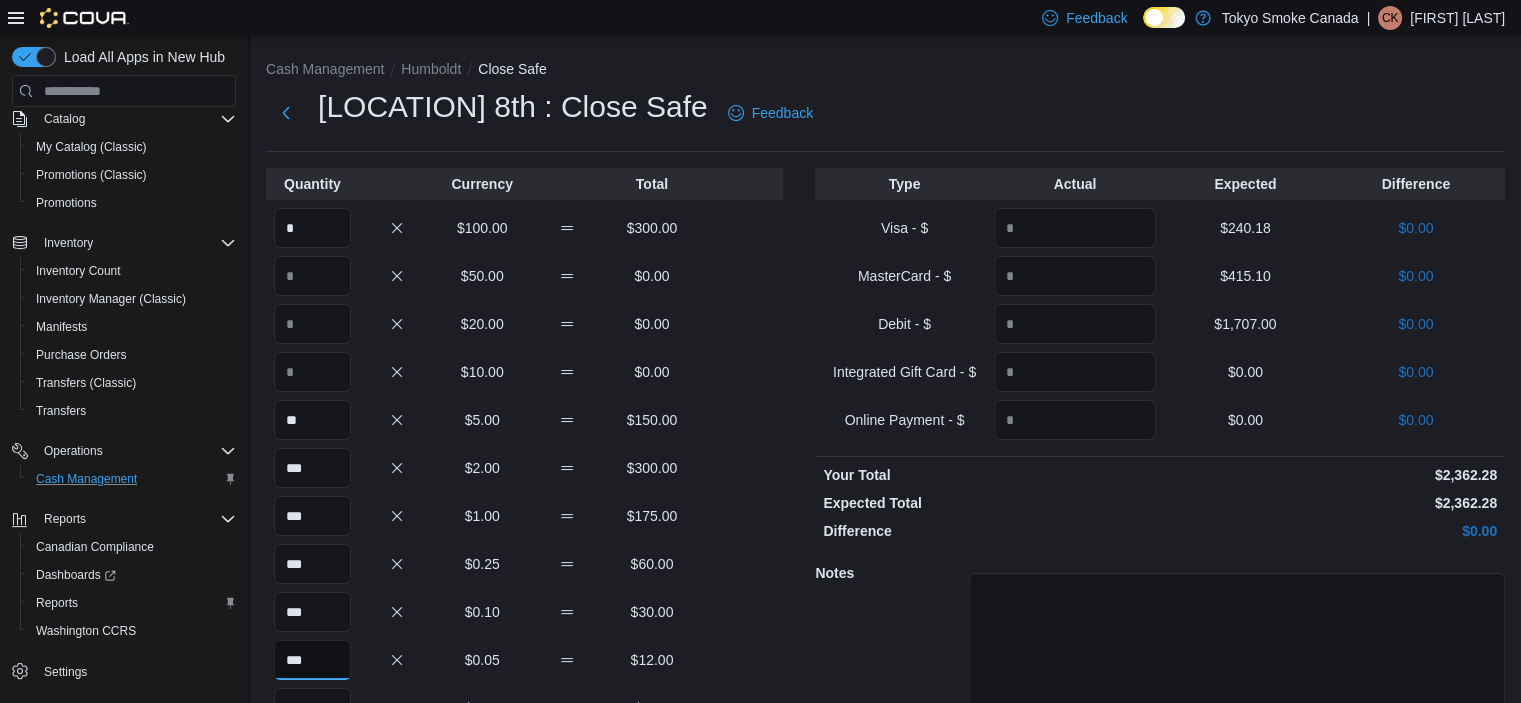 type on "***" 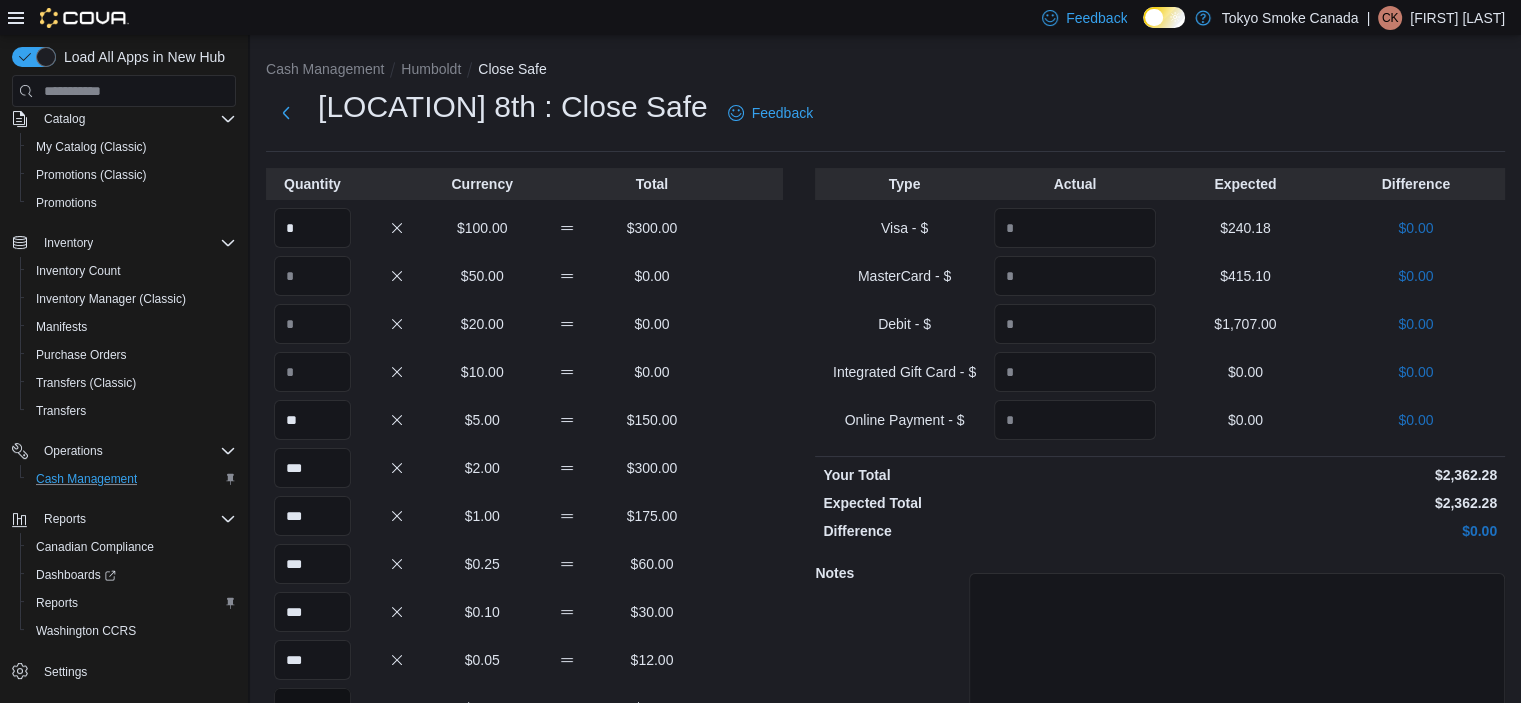 scroll, scrollTop: 24, scrollLeft: 0, axis: vertical 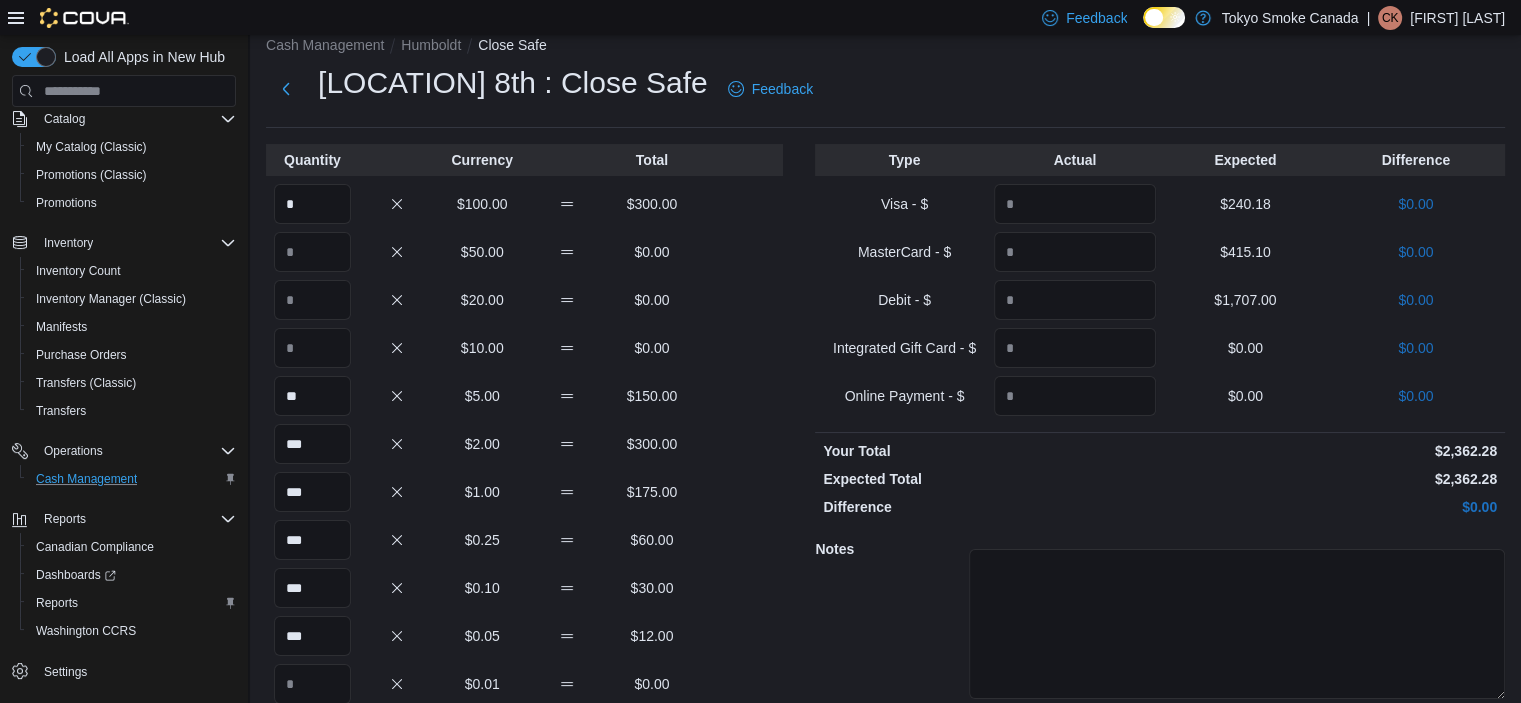 click on "$10.00 $0.00" at bounding box center [524, 348] 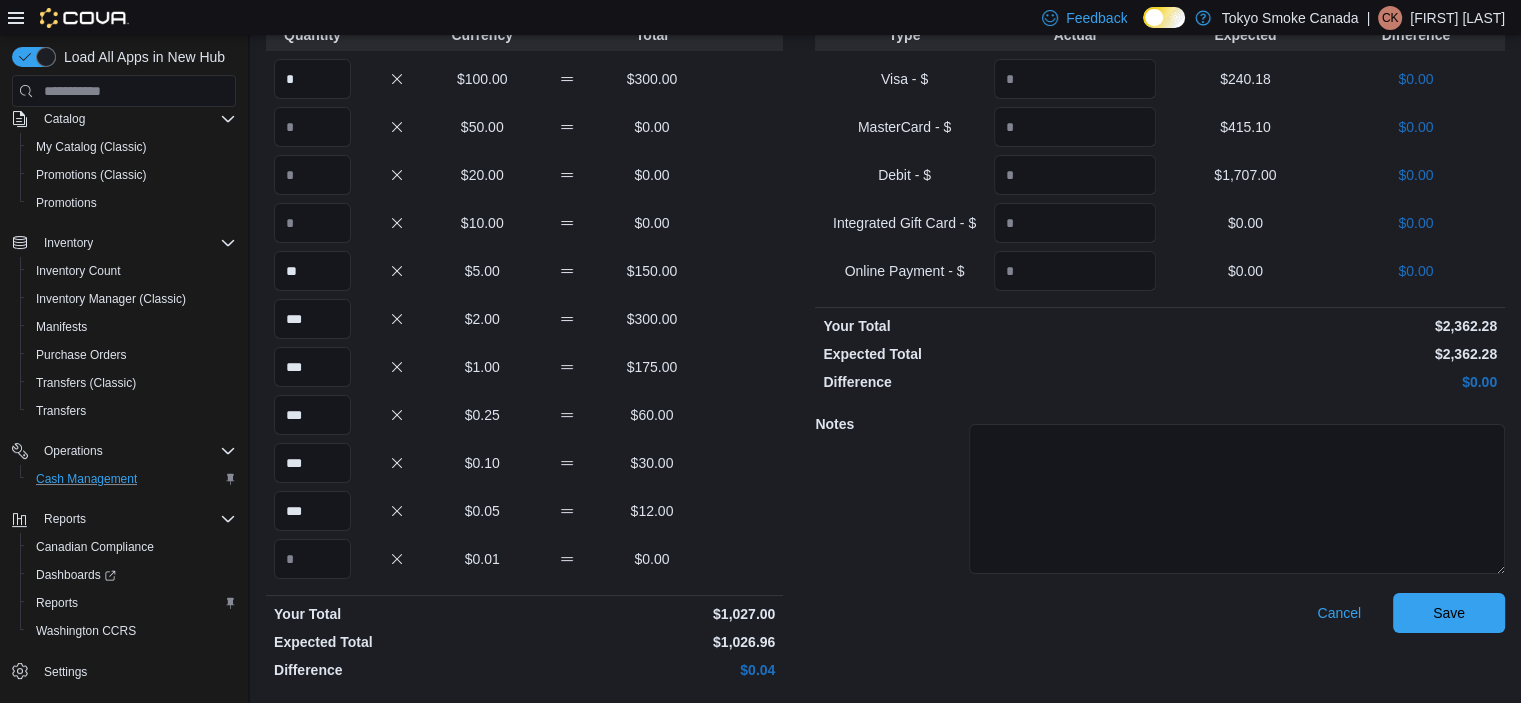 click on "Cancel Save" at bounding box center (1160, 640) 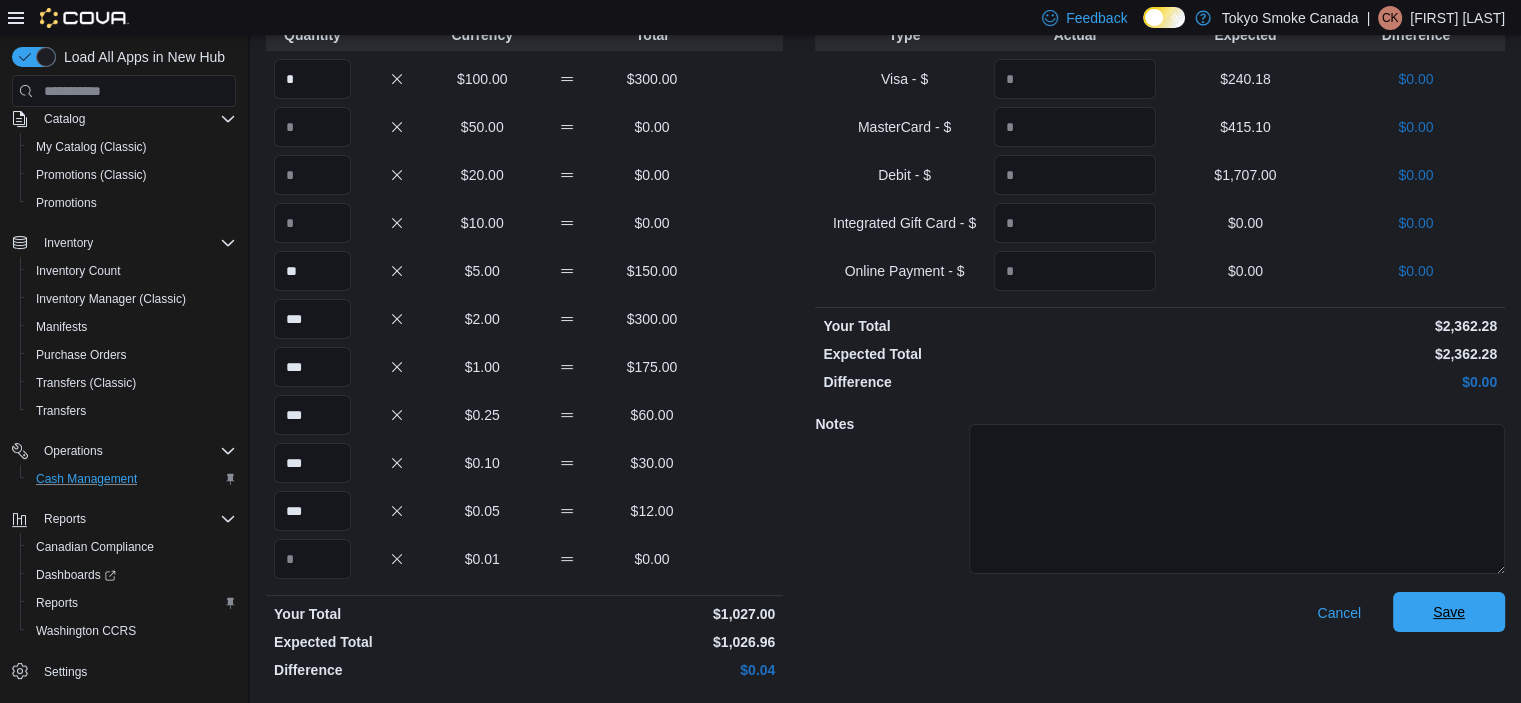 click on "Save" at bounding box center [1449, 612] 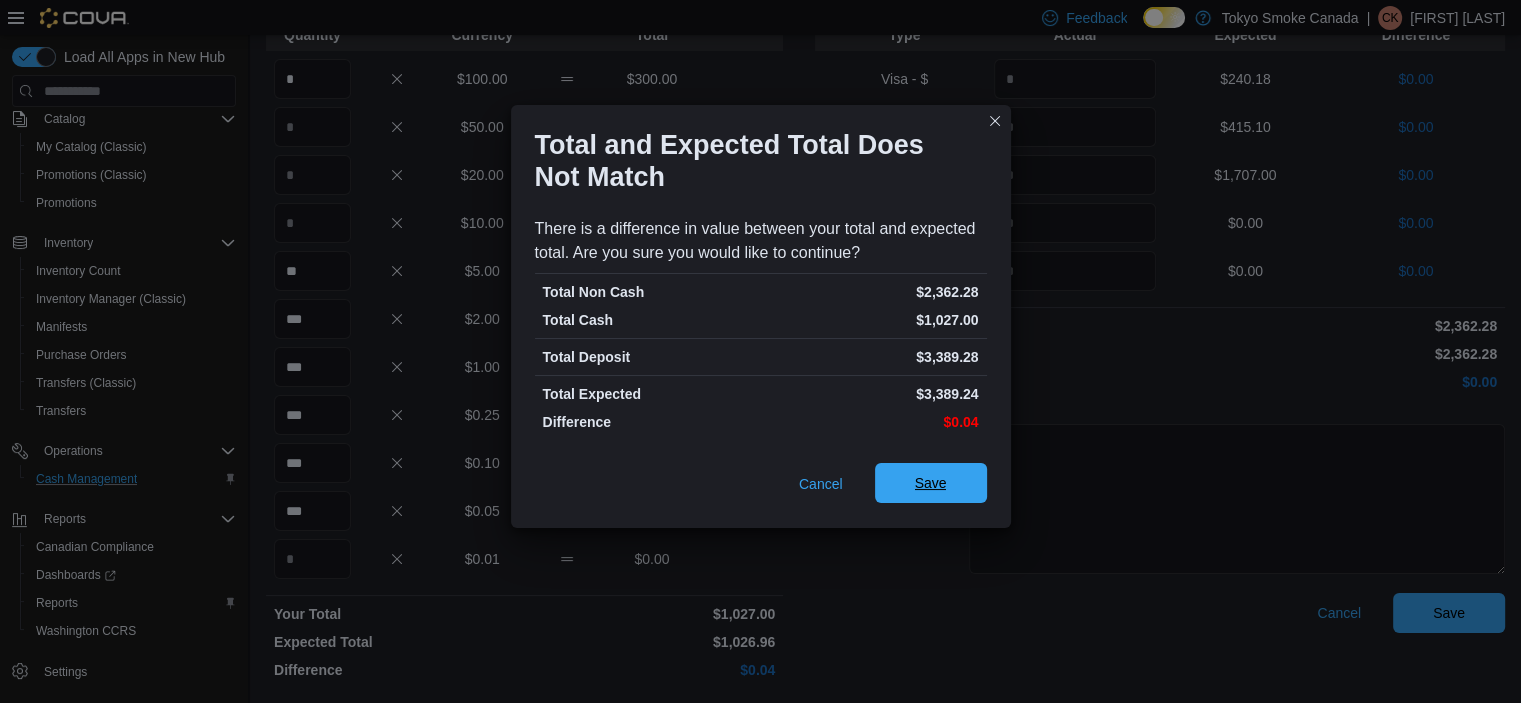 click on "Save" at bounding box center [931, 483] 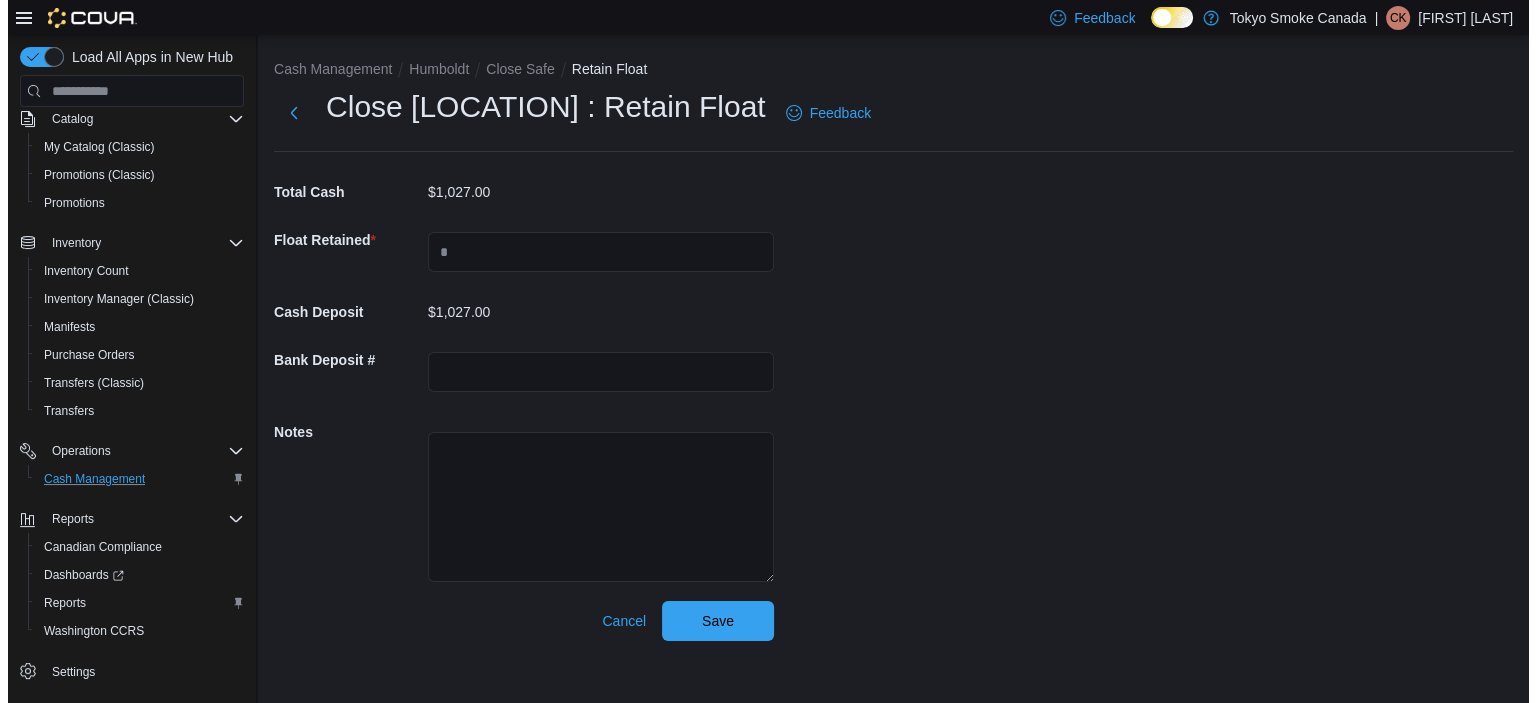 scroll, scrollTop: 0, scrollLeft: 0, axis: both 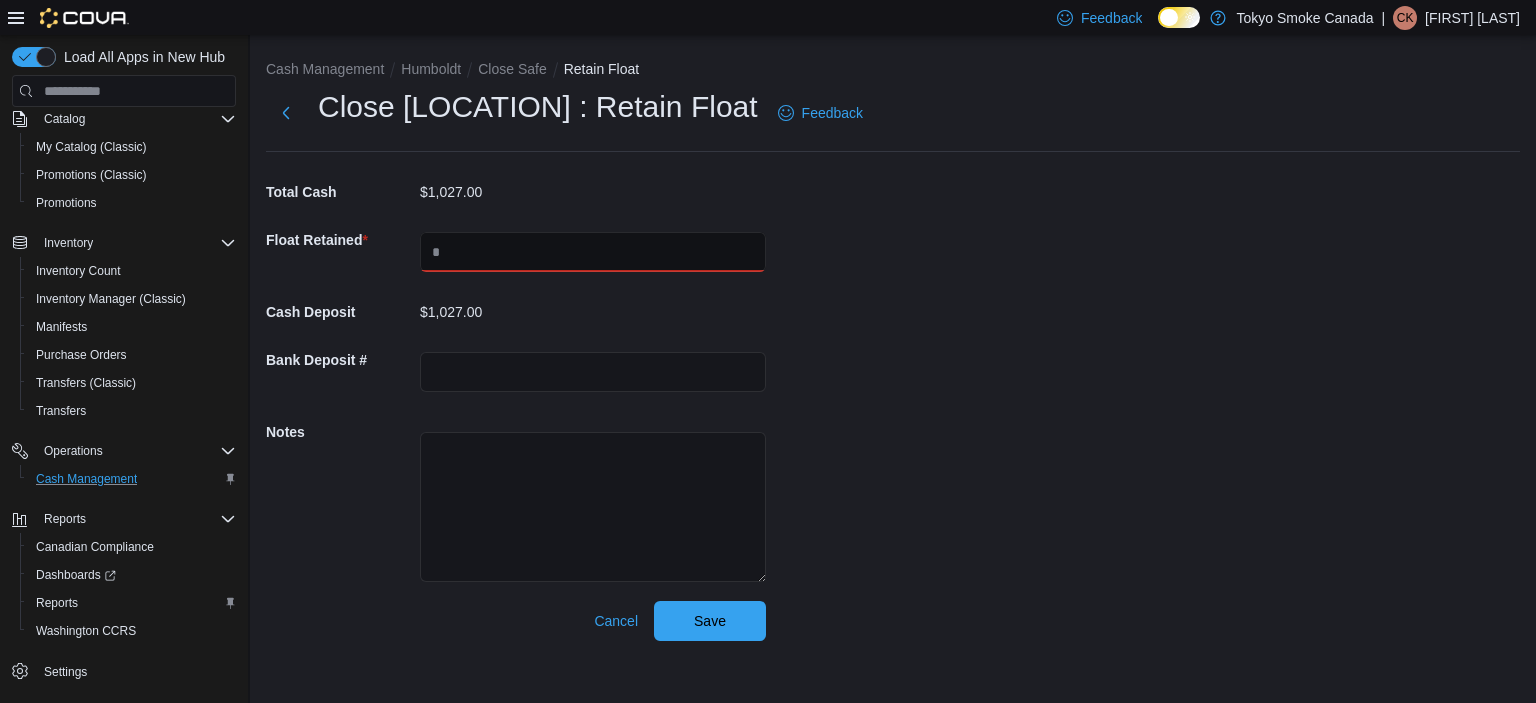 click at bounding box center (593, 252) 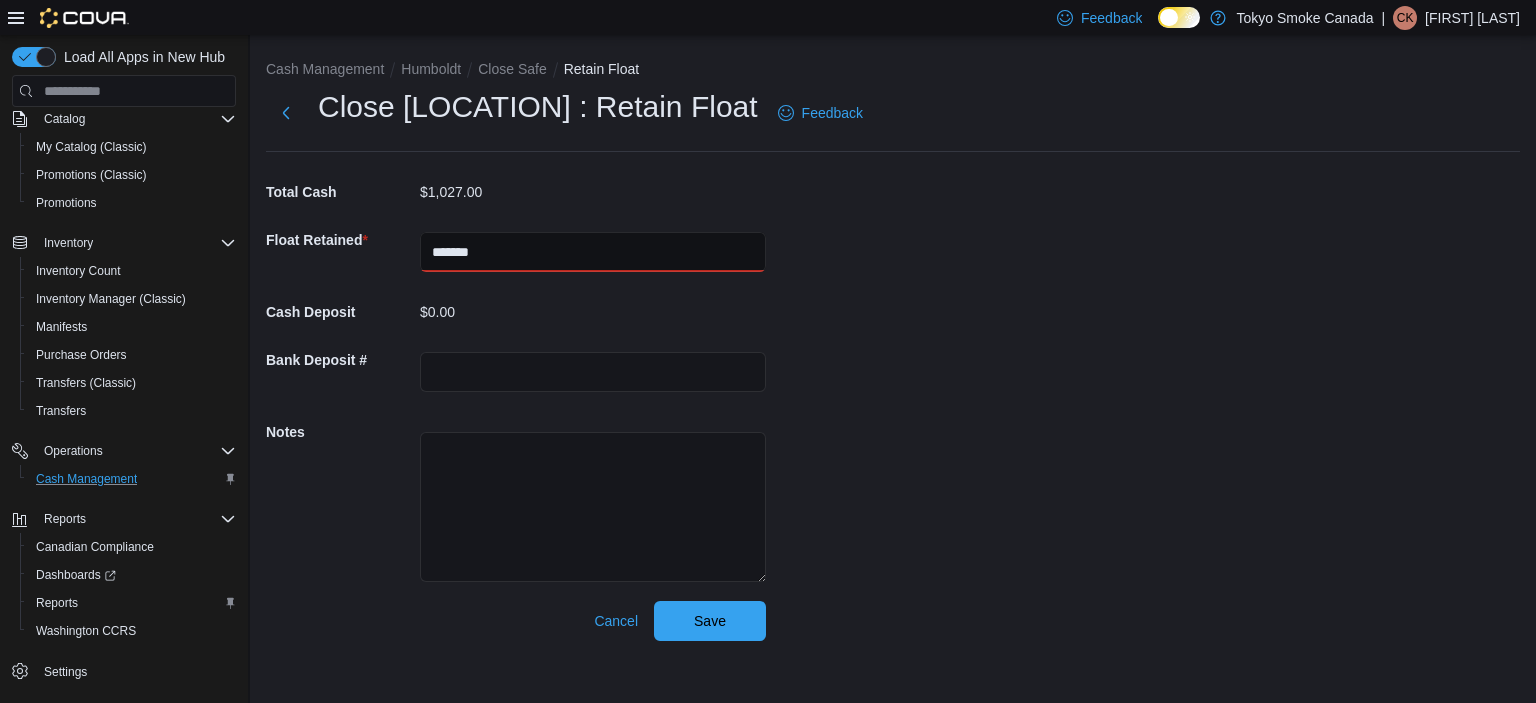 type on "*******" 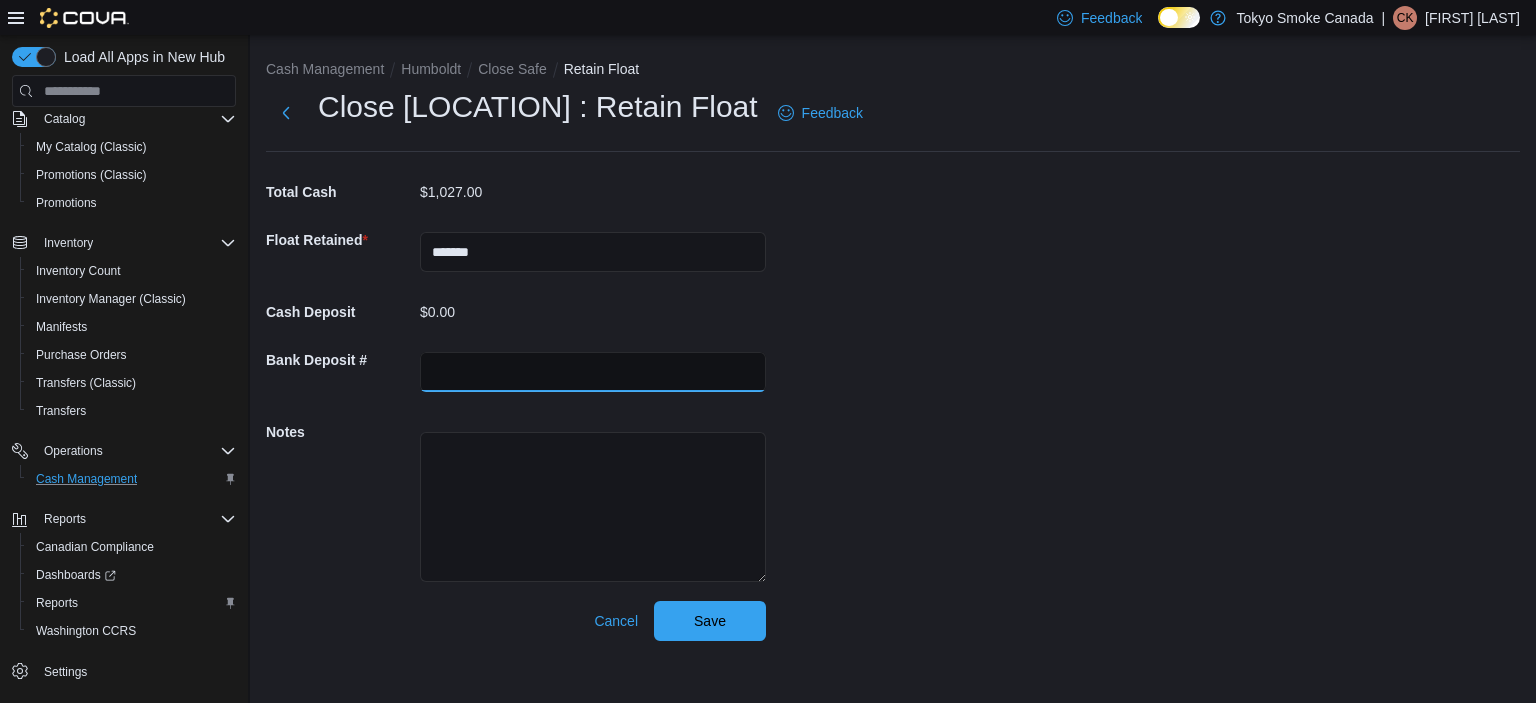 click at bounding box center (593, 372) 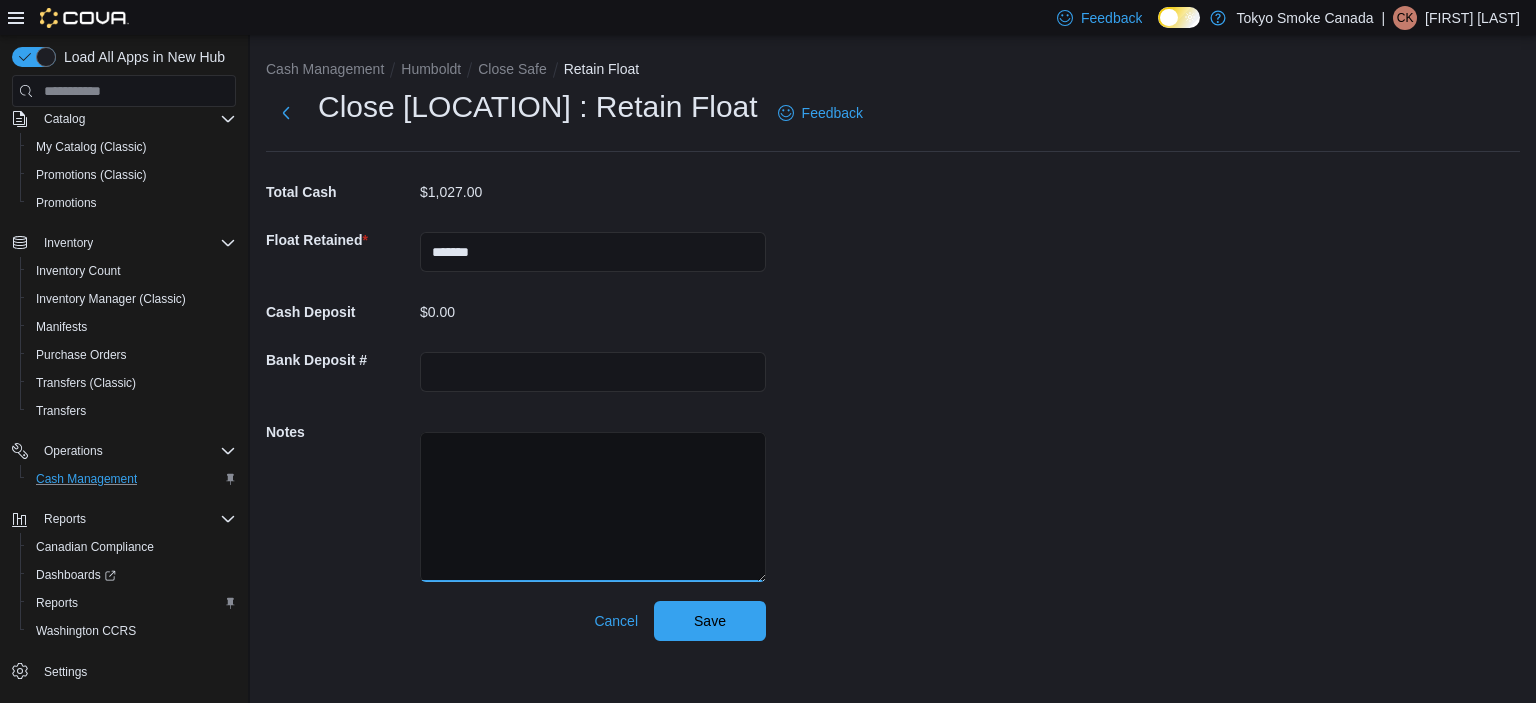 click at bounding box center [593, 504] 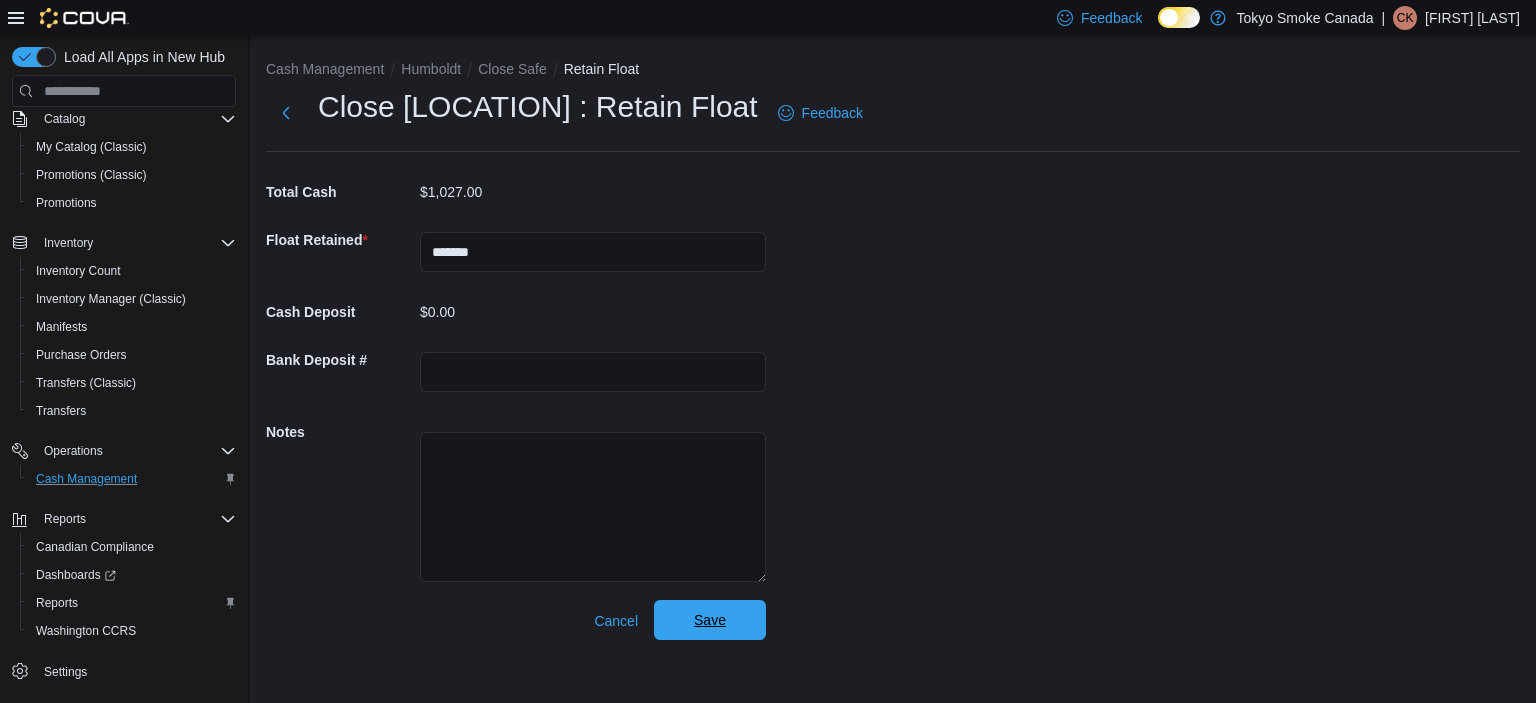 click on "Save" at bounding box center (710, 620) 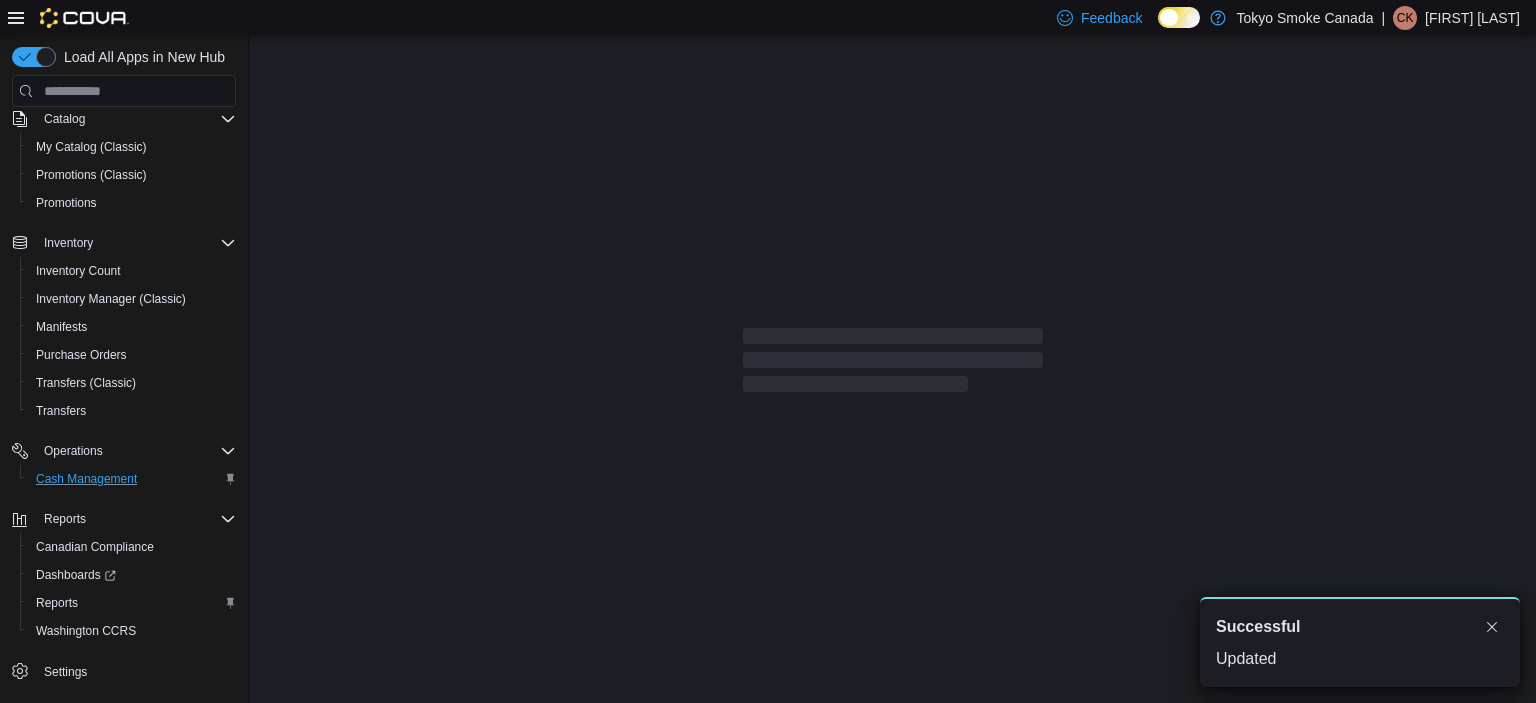 scroll, scrollTop: 0, scrollLeft: 0, axis: both 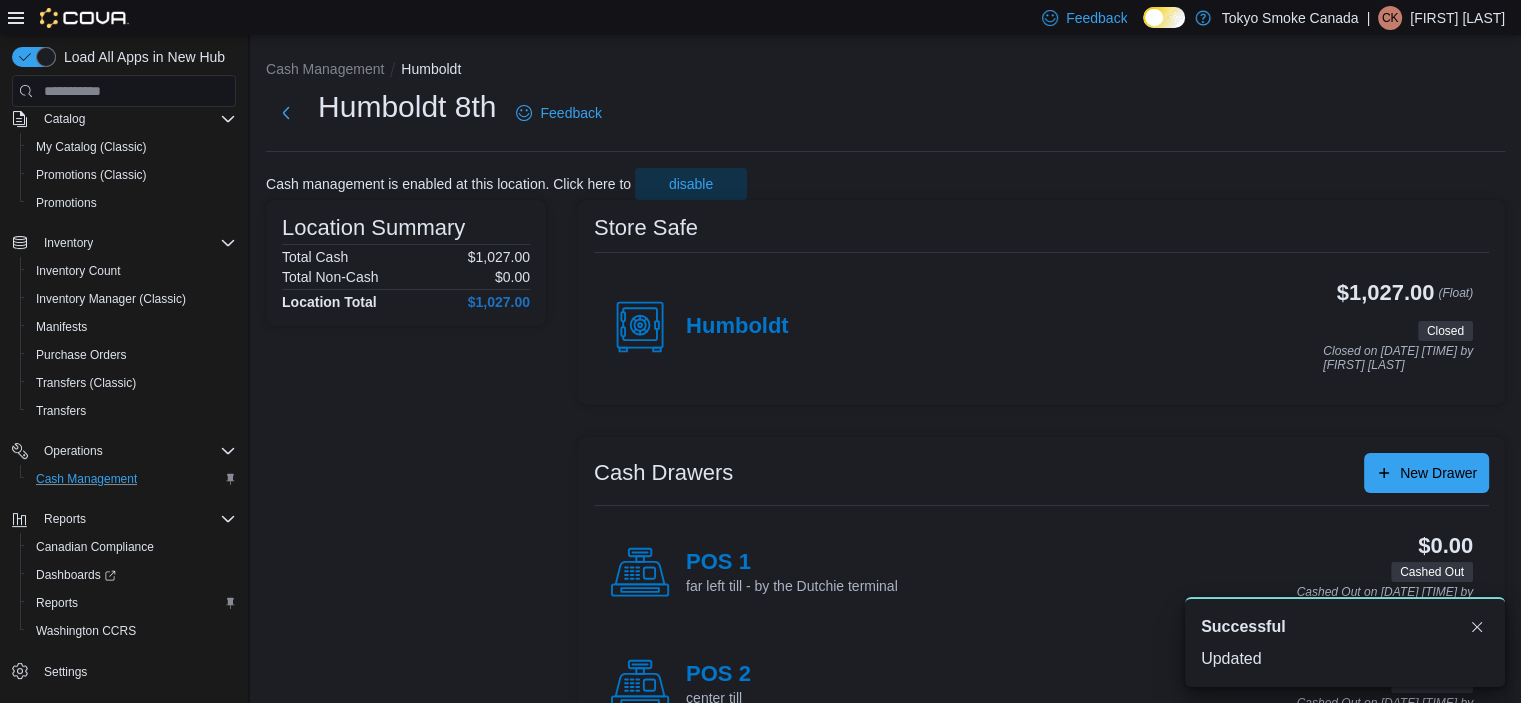 click on "[FIRST] [LAST]" at bounding box center [1457, 18] 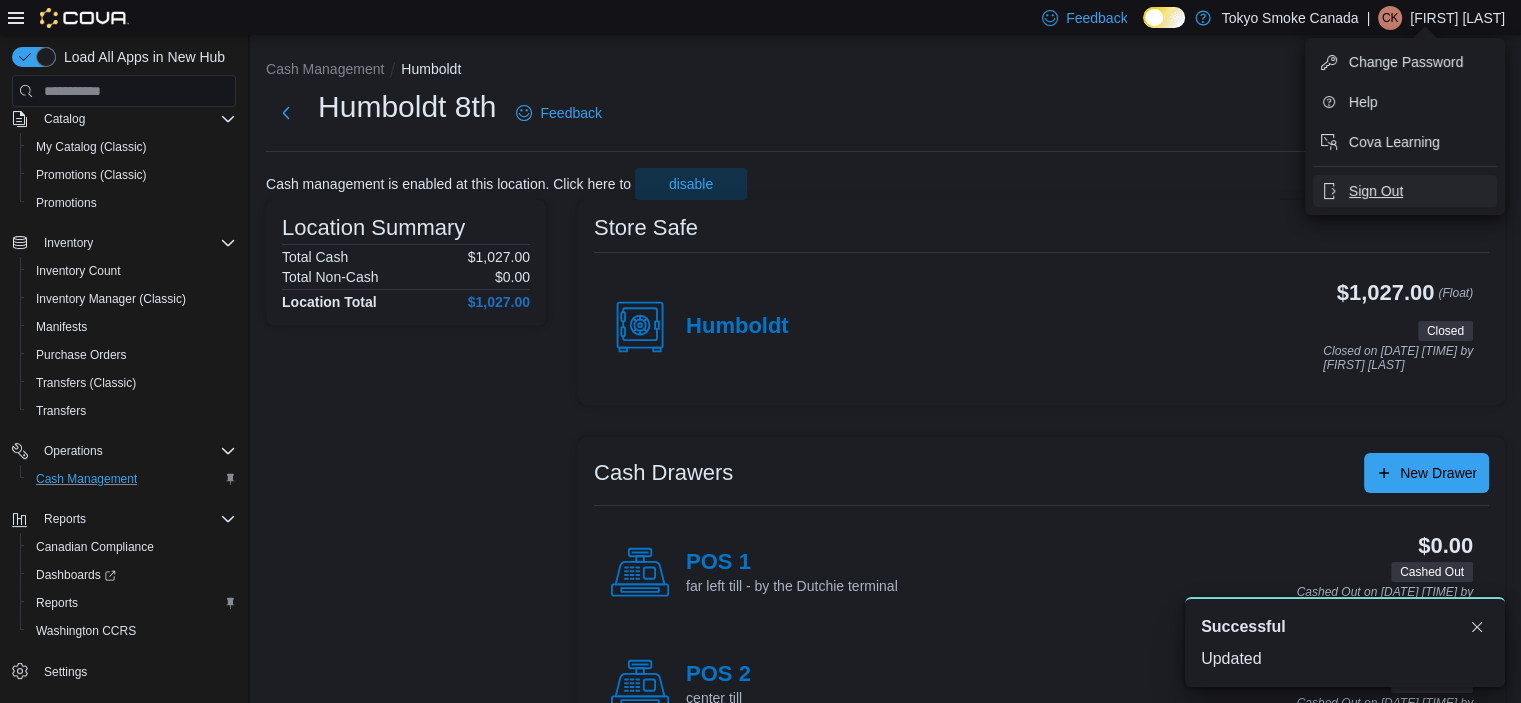 click on "Sign Out" at bounding box center [1376, 191] 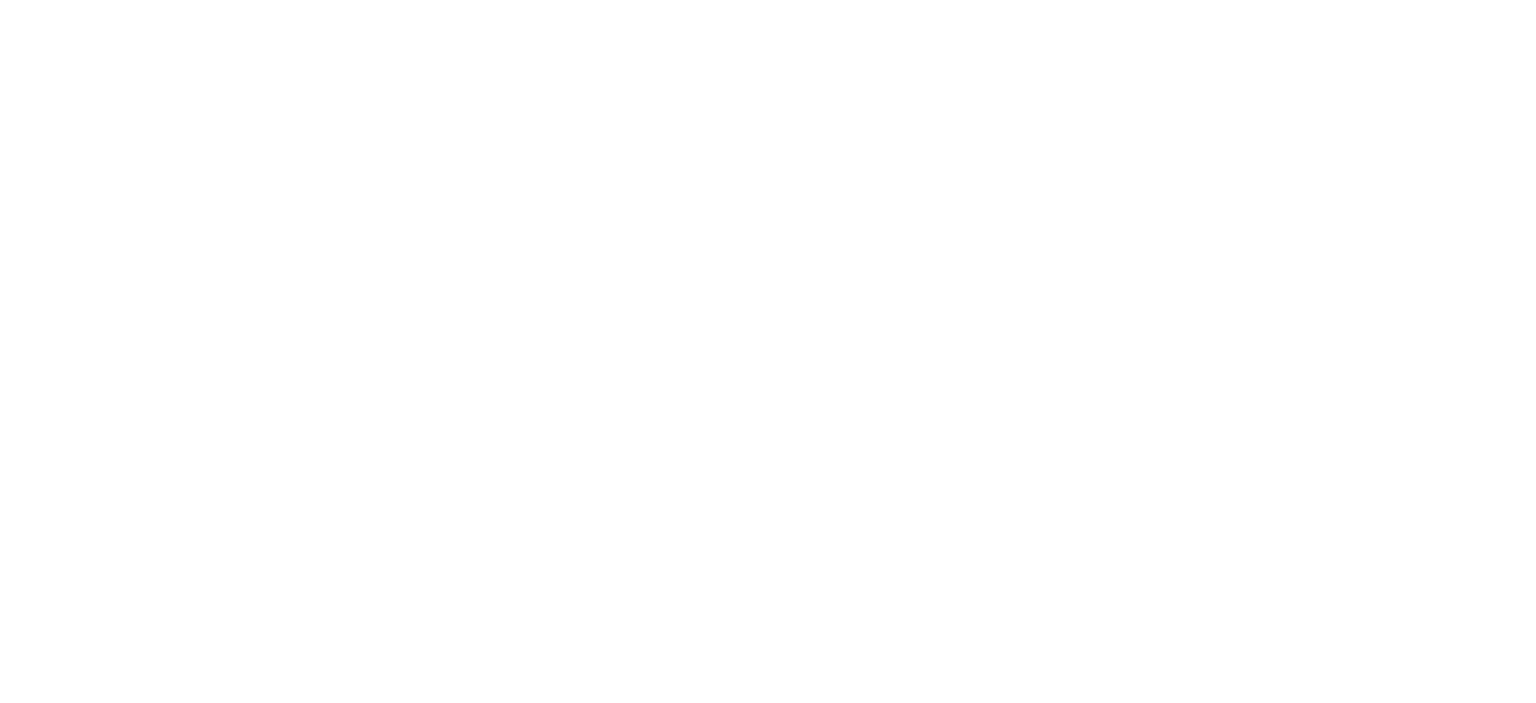 scroll, scrollTop: 0, scrollLeft: 0, axis: both 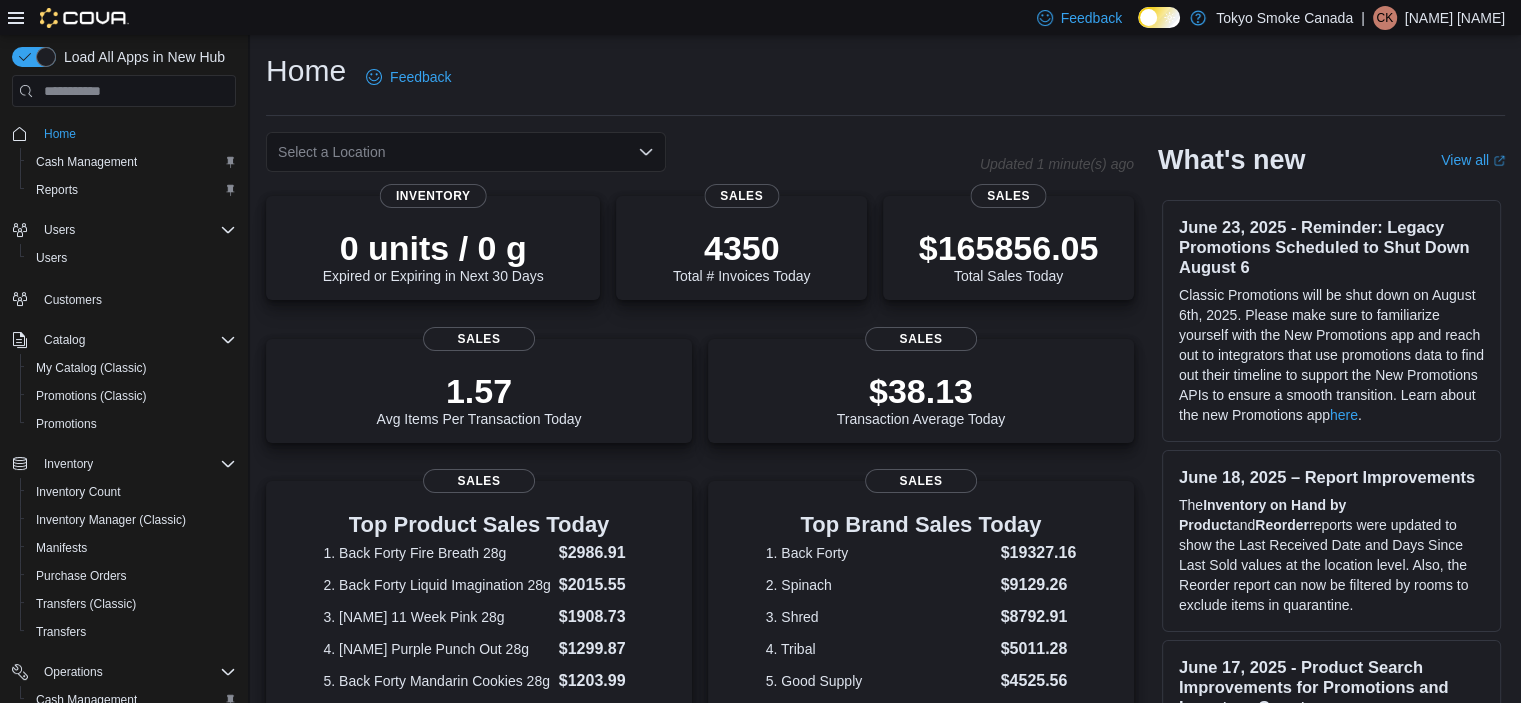 click on "| CK Curtis Kay-Lassels" at bounding box center (1433, 18) 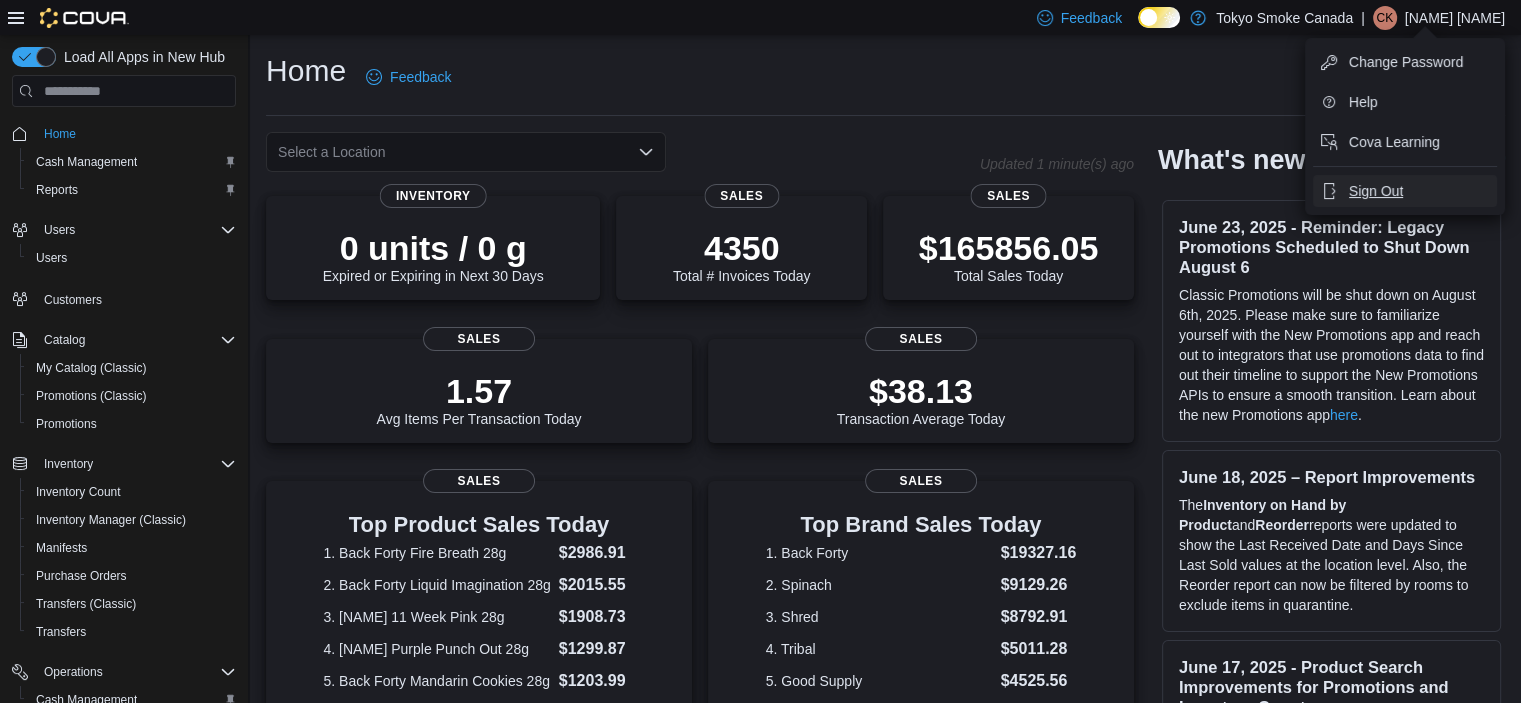 click on "Sign Out" at bounding box center (1376, 191) 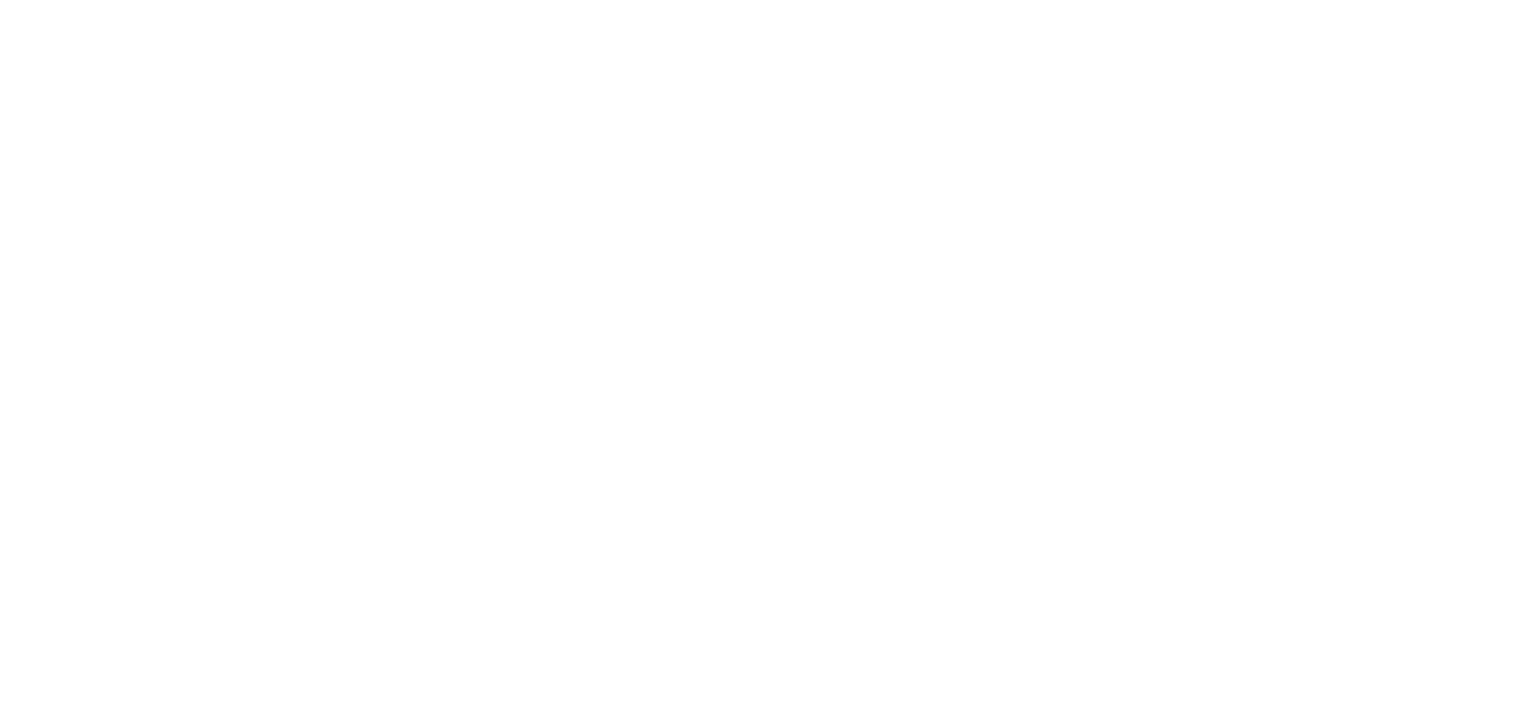 scroll, scrollTop: 0, scrollLeft: 0, axis: both 